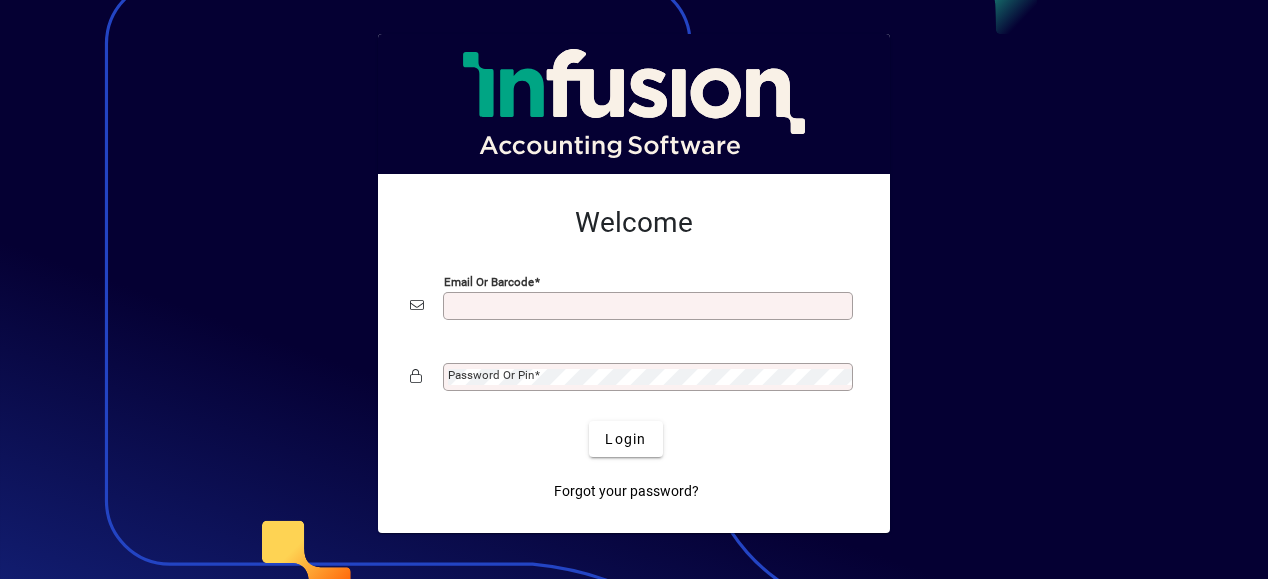 scroll, scrollTop: 0, scrollLeft: 0, axis: both 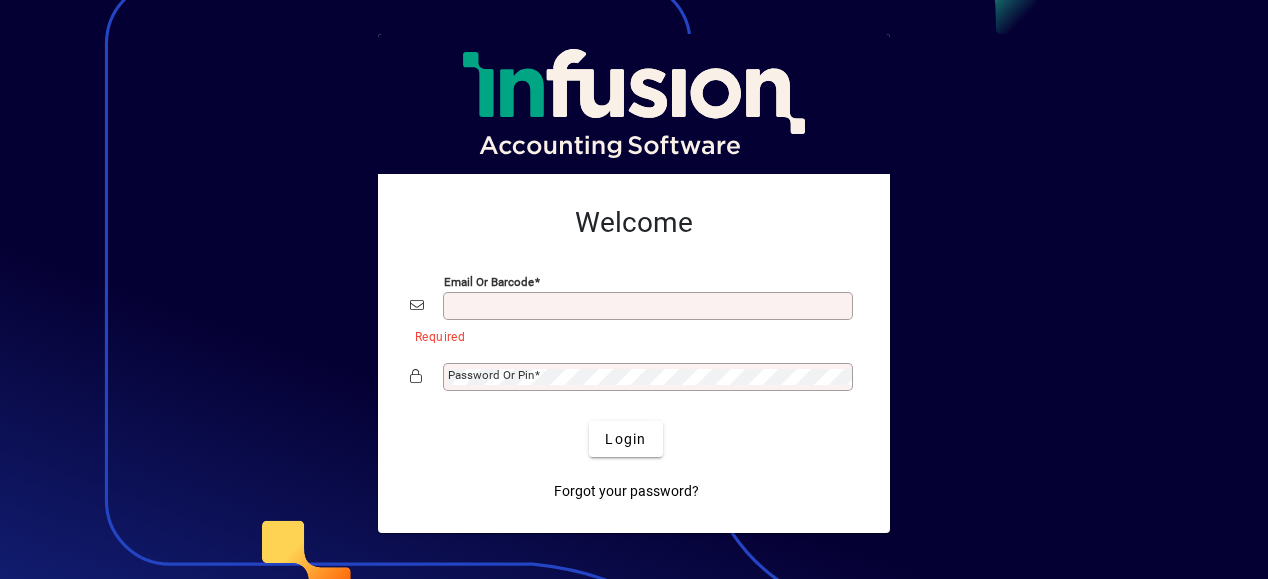 type on "**********" 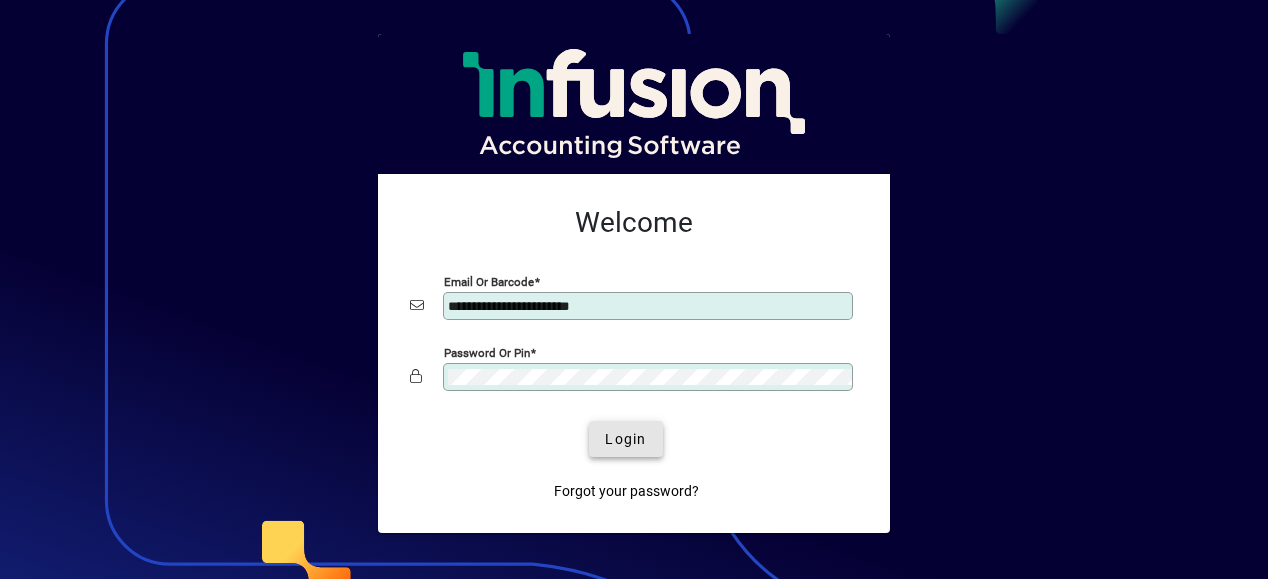 drag, startPoint x: 646, startPoint y: 452, endPoint x: 835, endPoint y: 392, distance: 198.29523 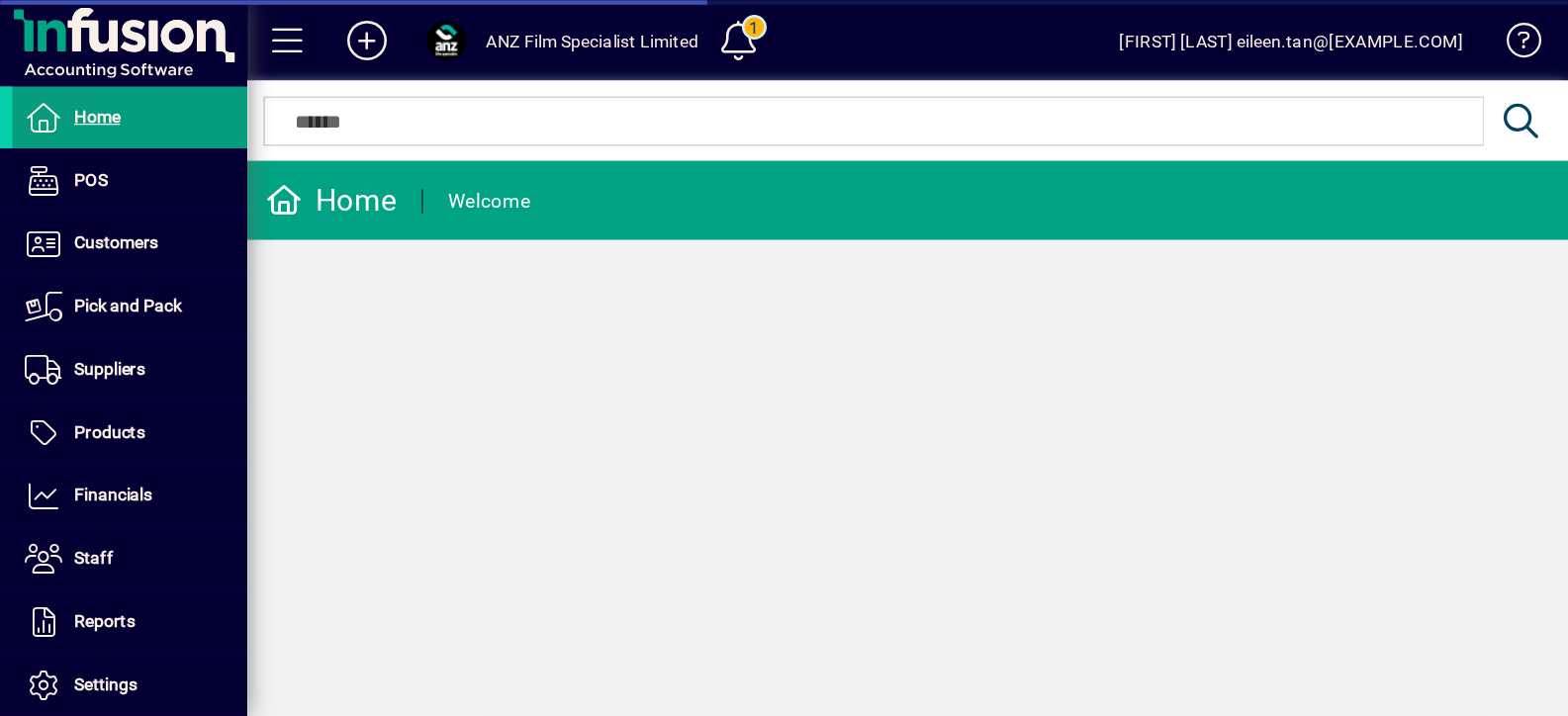 scroll, scrollTop: 0, scrollLeft: 0, axis: both 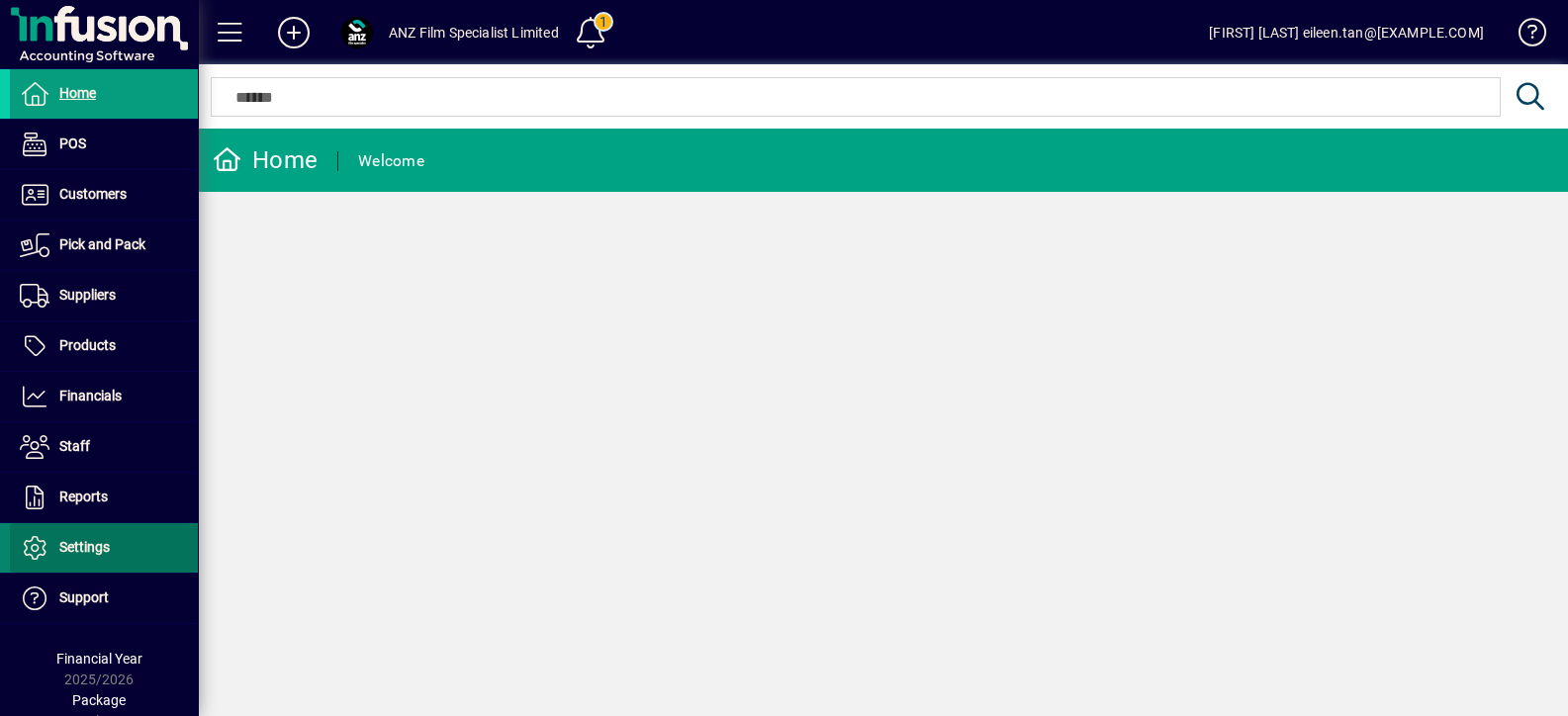 click at bounding box center (104, 548) 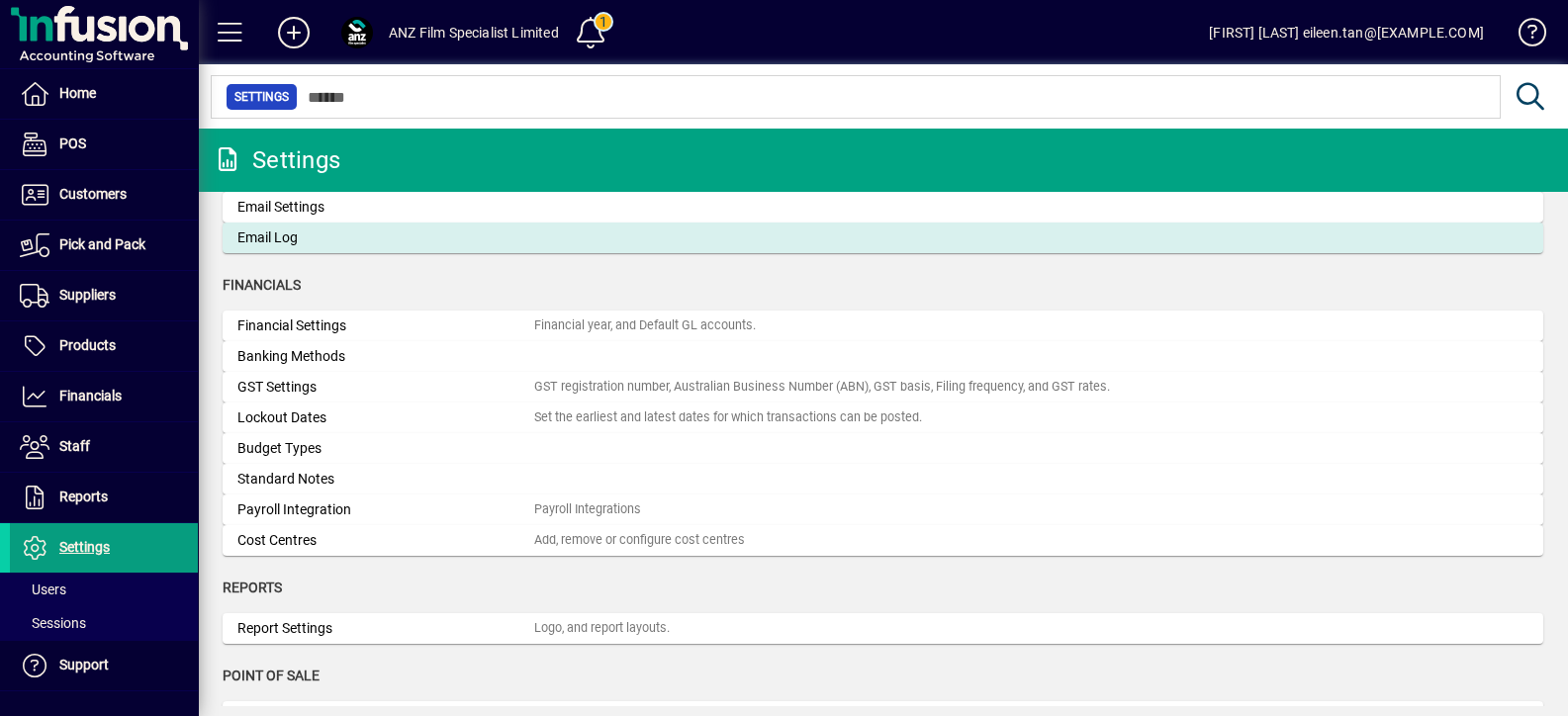 scroll, scrollTop: 123, scrollLeft: 0, axis: vertical 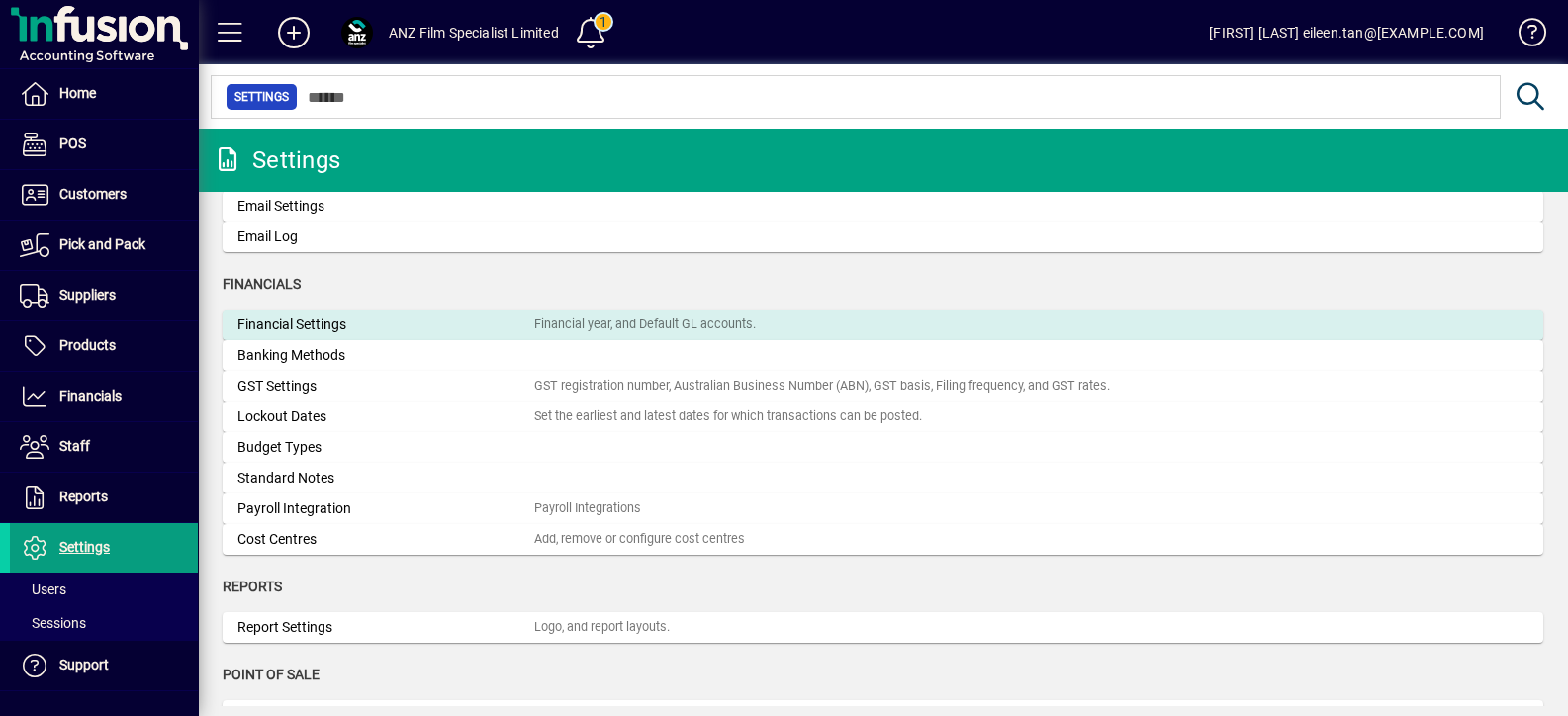 click on "Financial Settings" 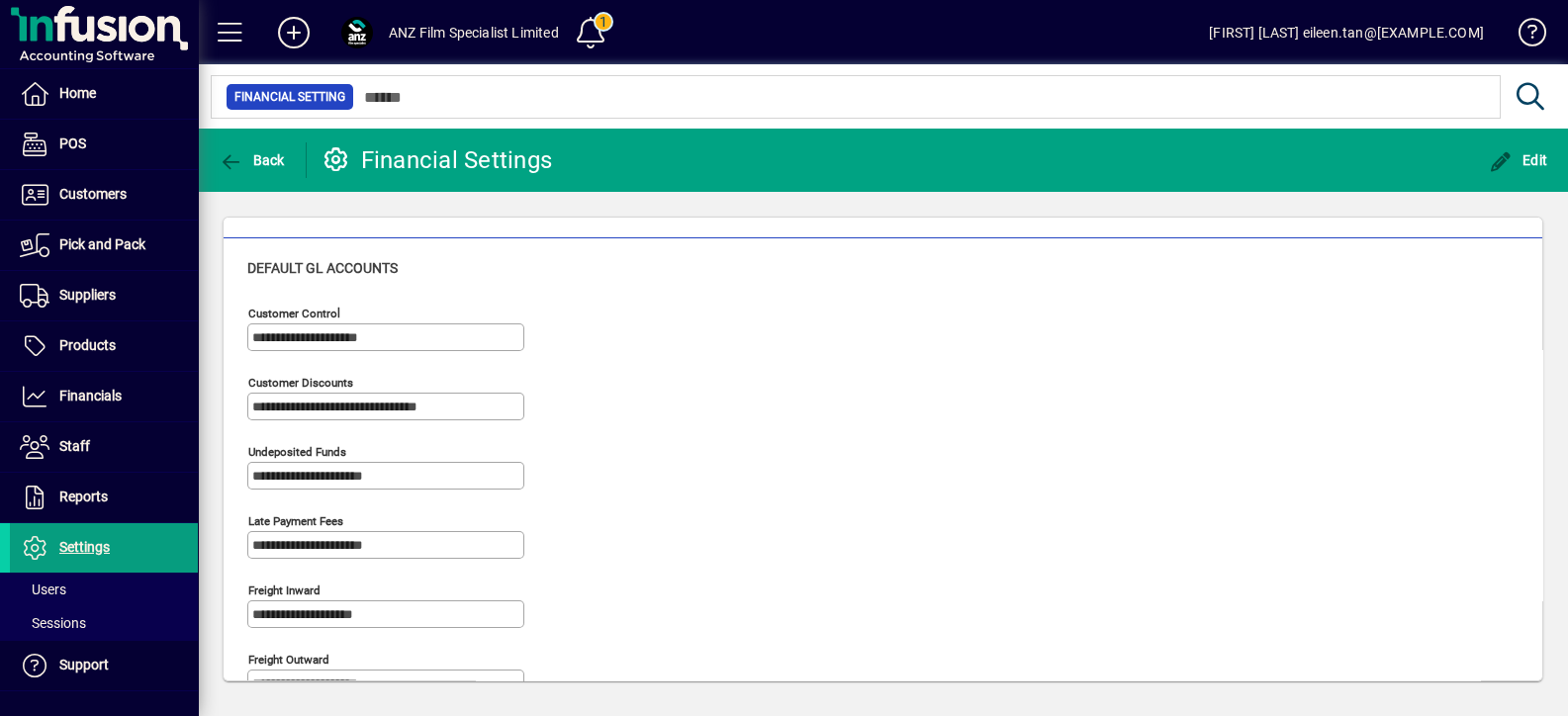 scroll, scrollTop: 988, scrollLeft: 0, axis: vertical 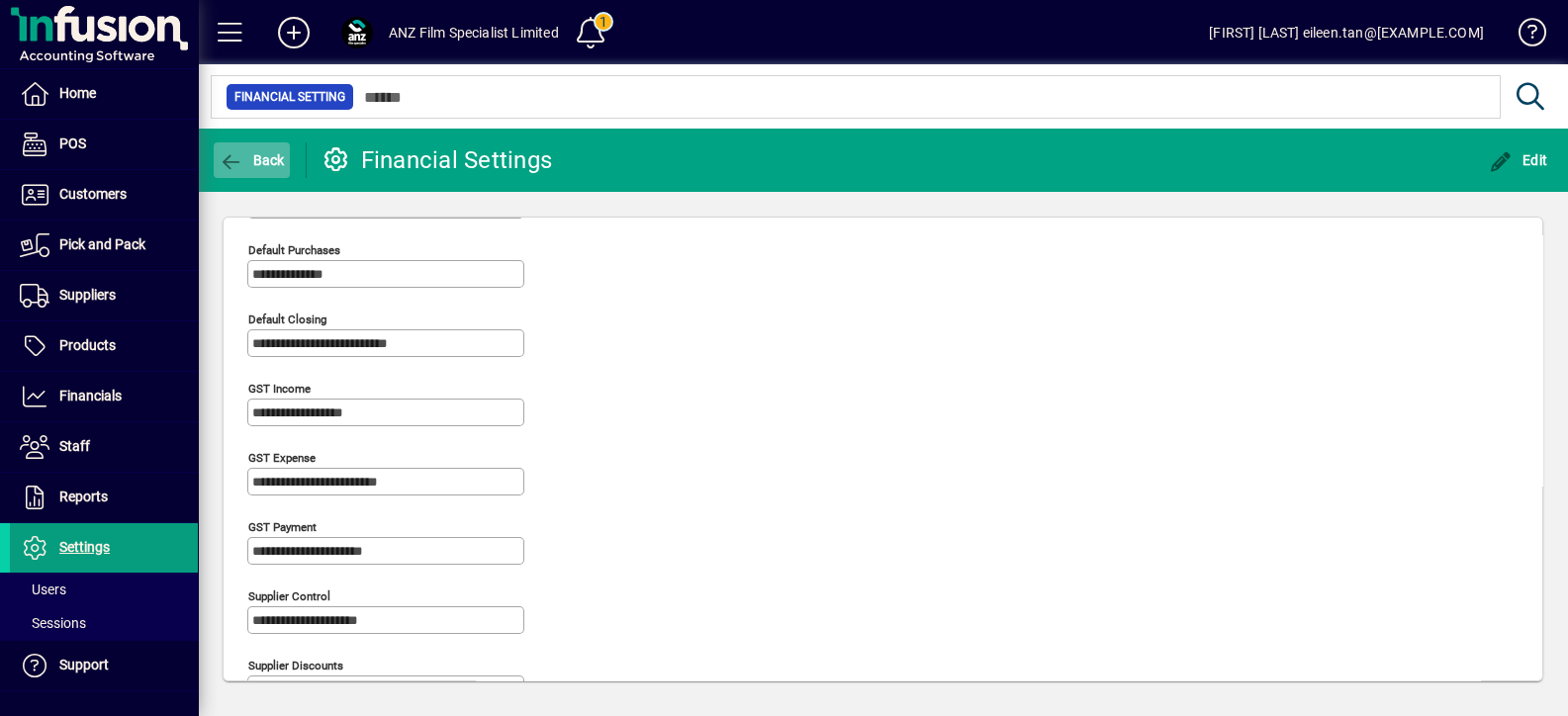 click on "Back" 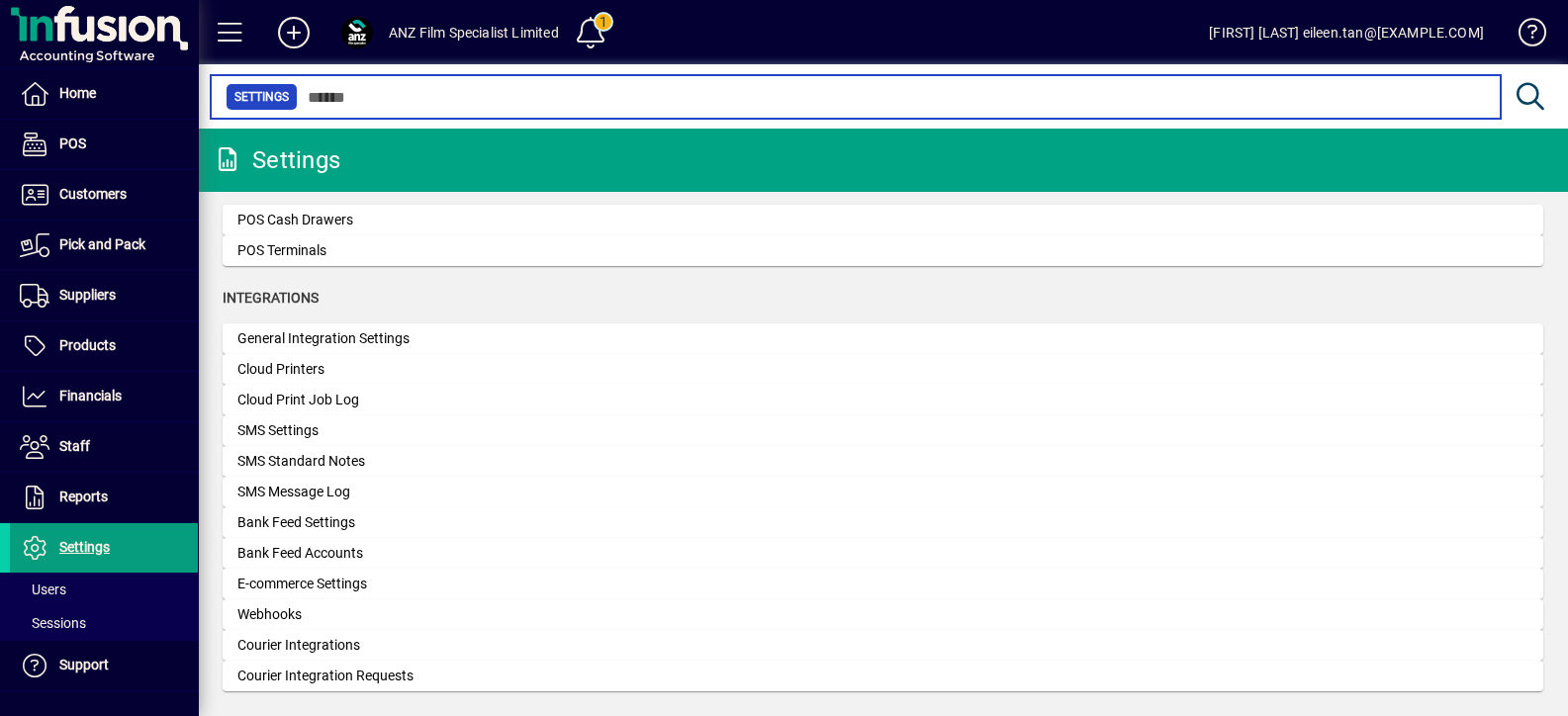 scroll, scrollTop: 371, scrollLeft: 0, axis: vertical 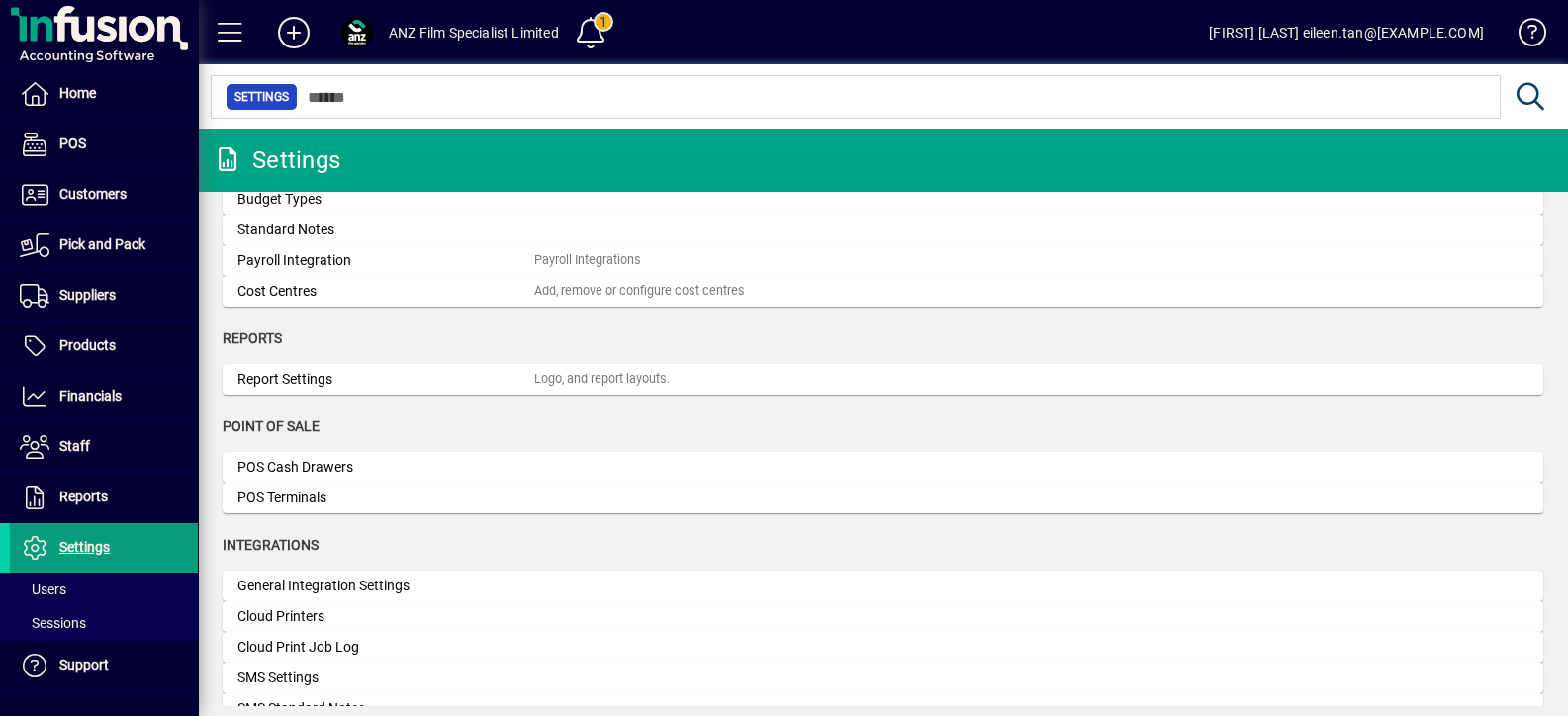 click on "Report Settings" 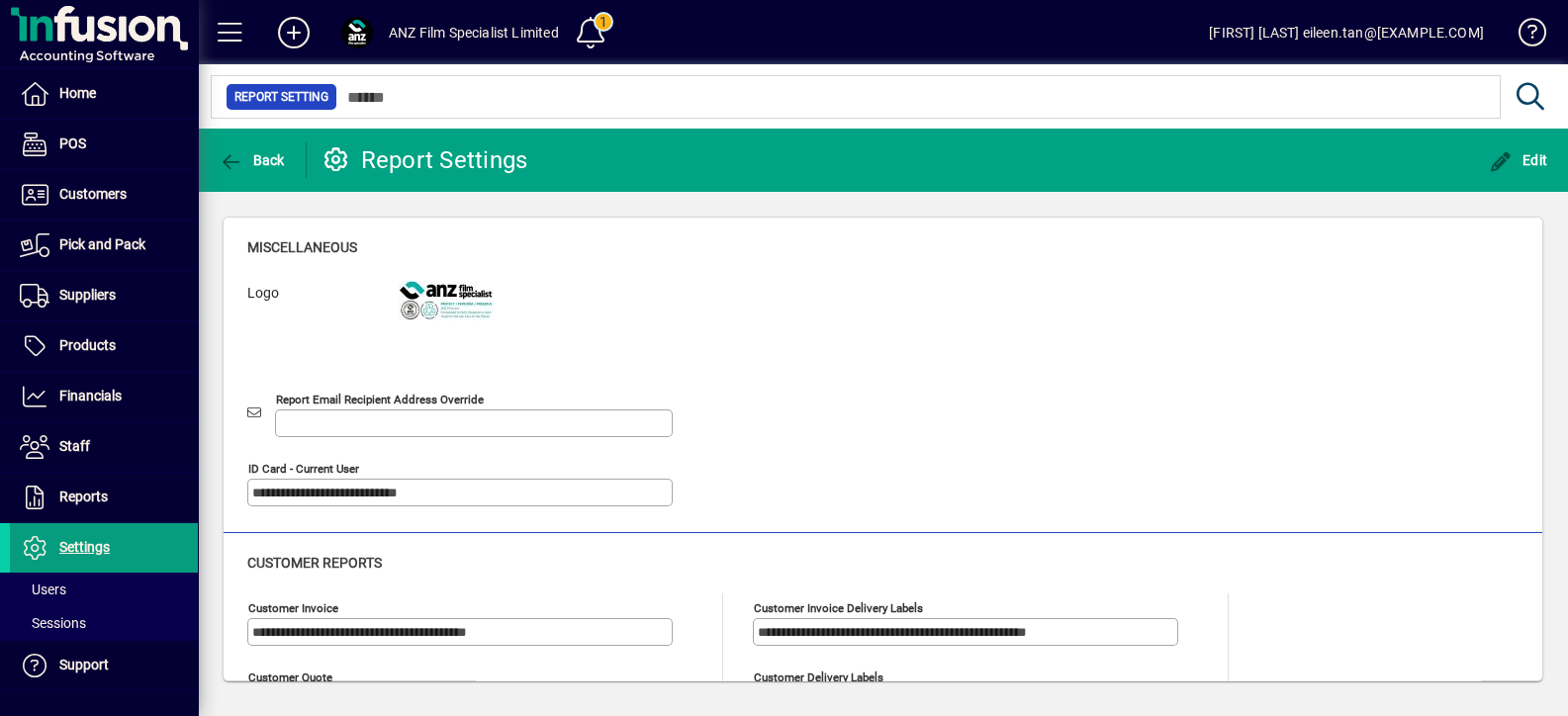type on "**********" 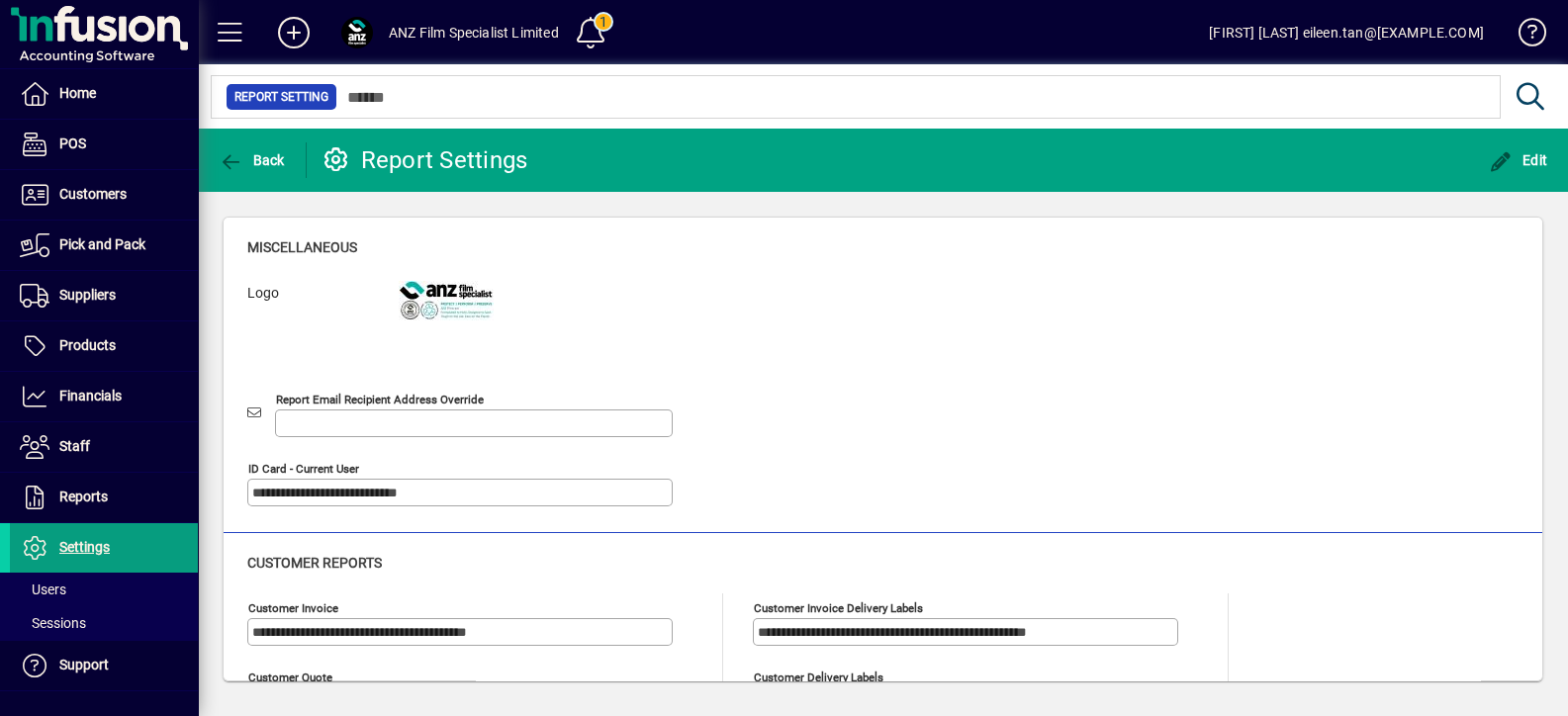 type on "**********" 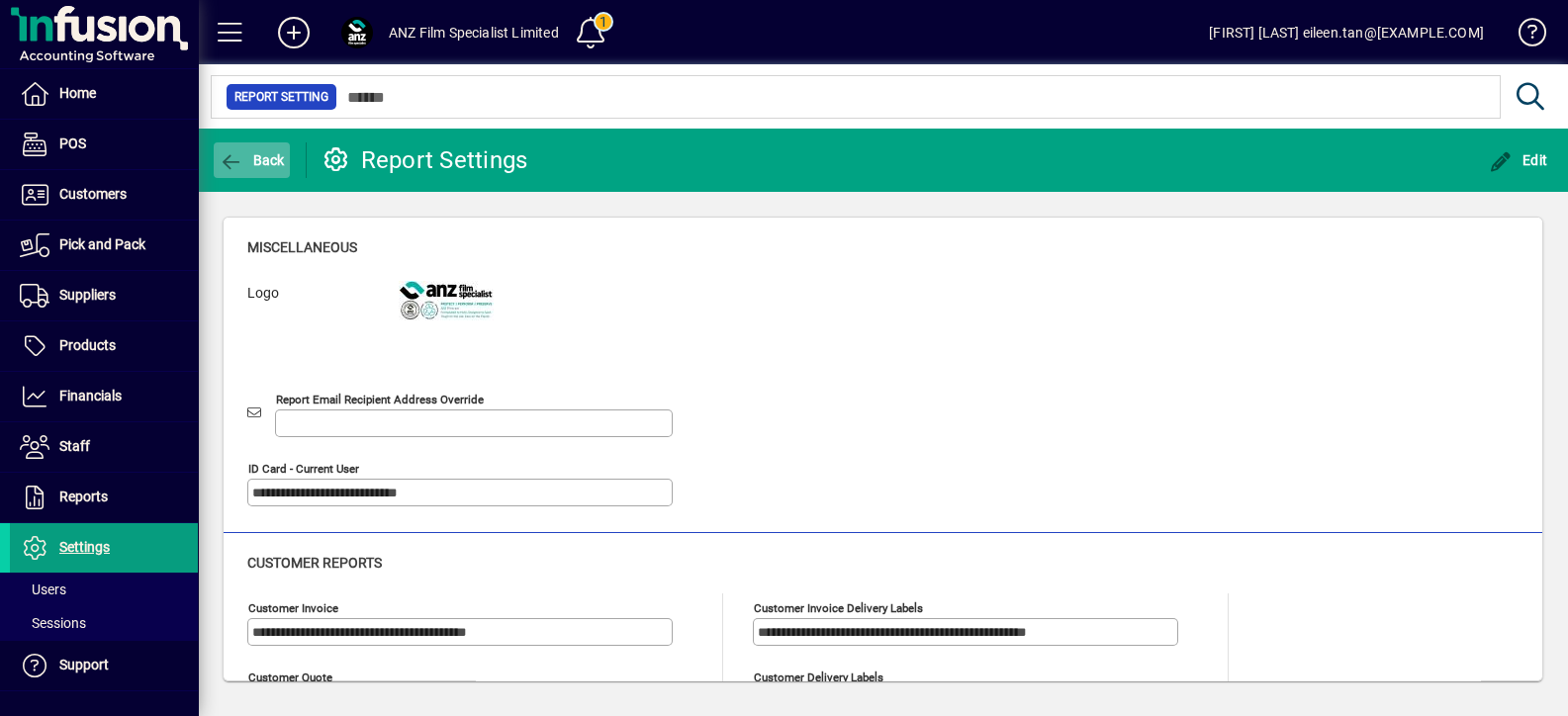 click 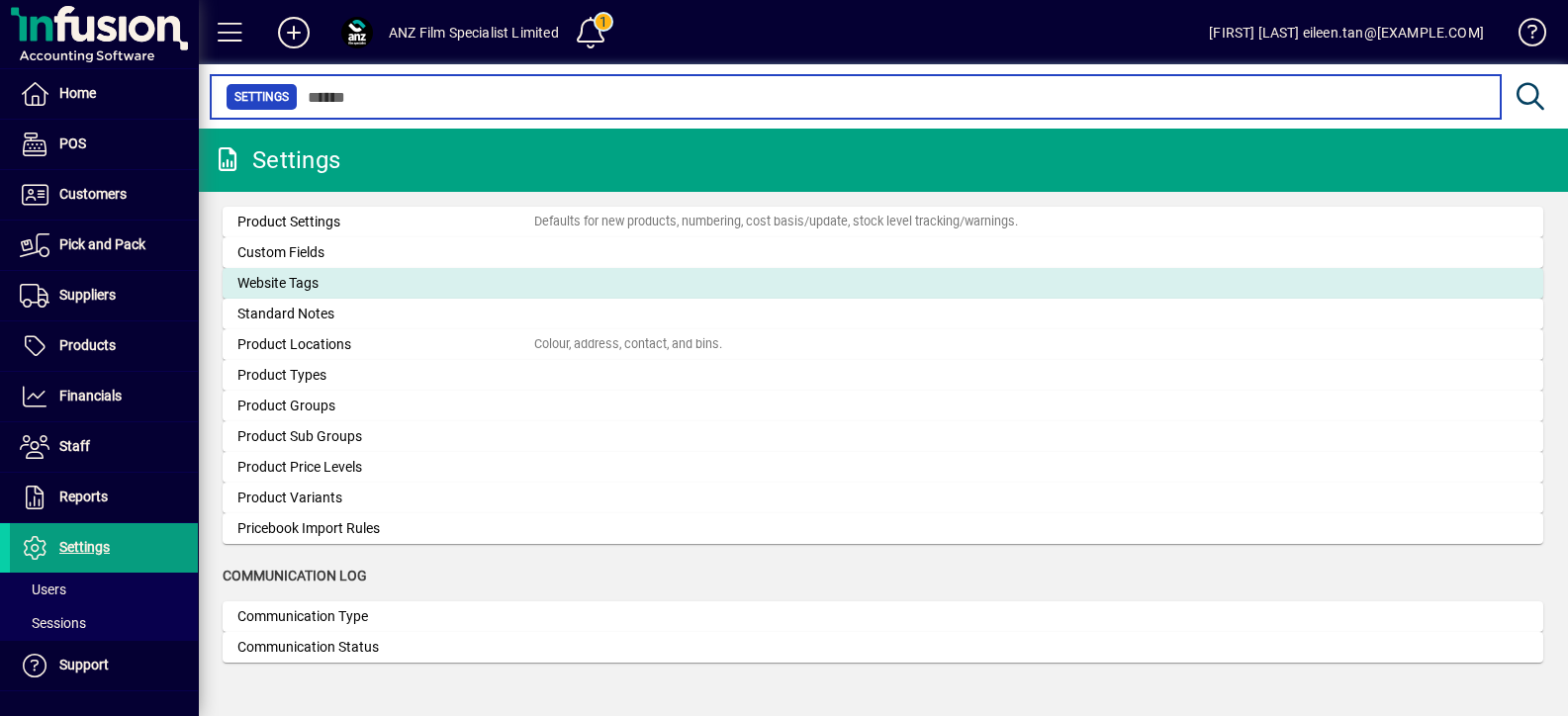 scroll, scrollTop: 1951, scrollLeft: 0, axis: vertical 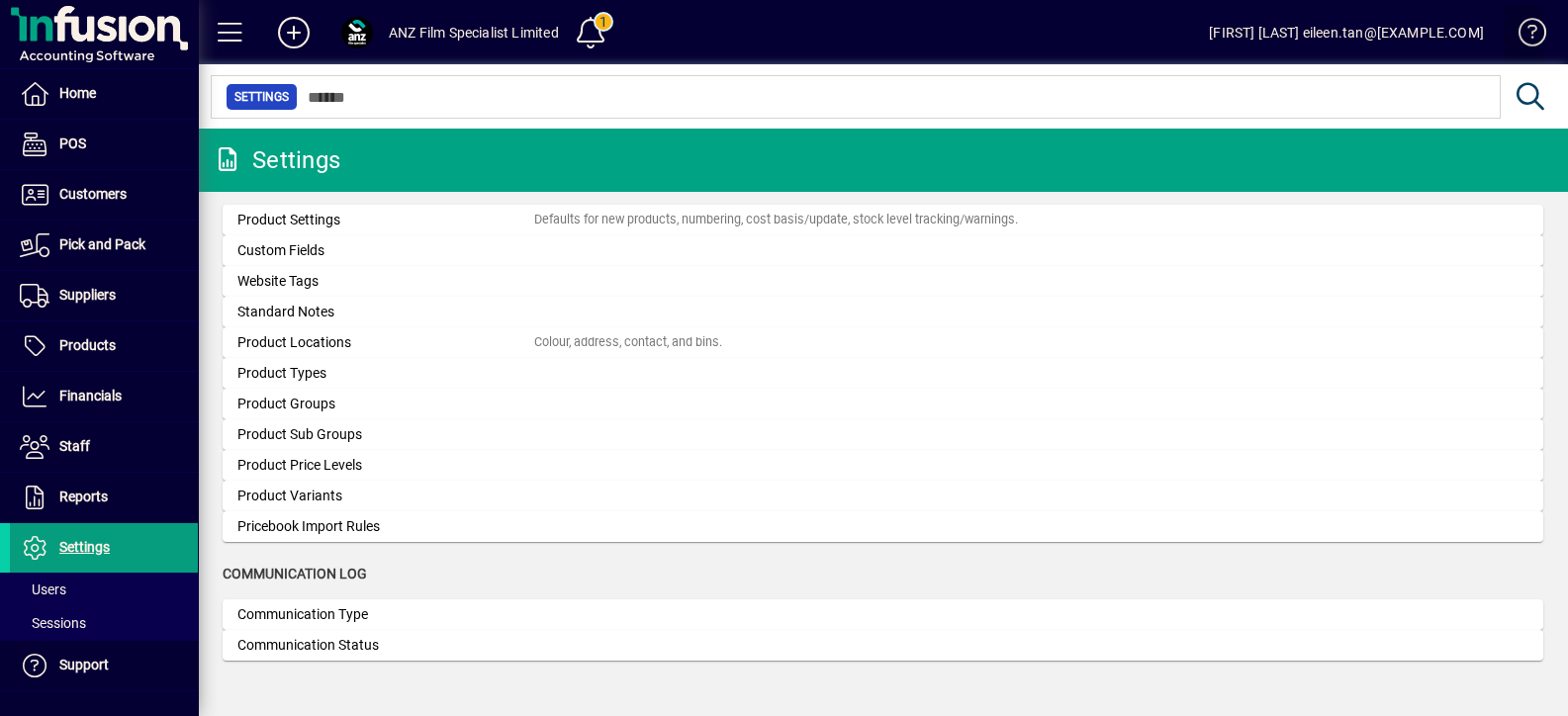 click 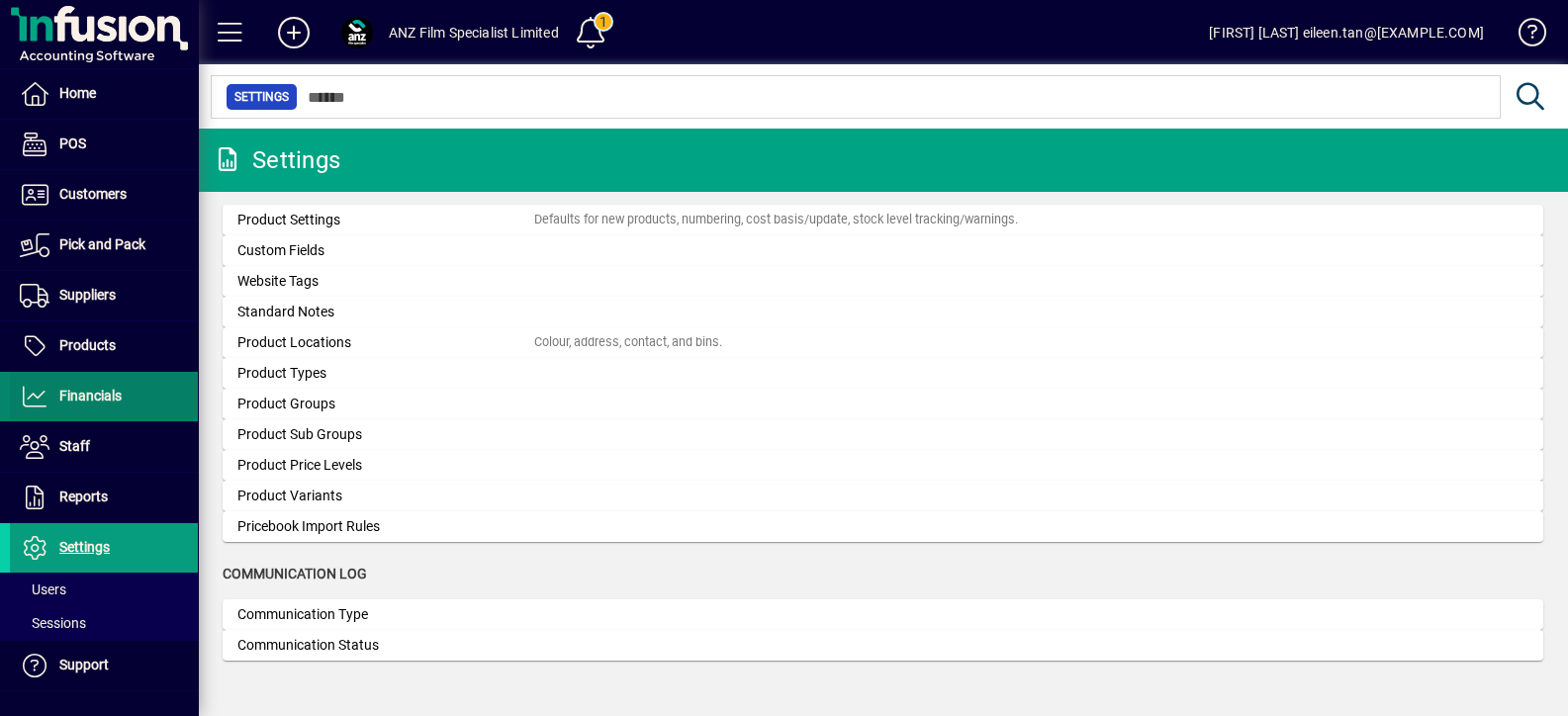 click on "Financials" at bounding box center (90, 396) 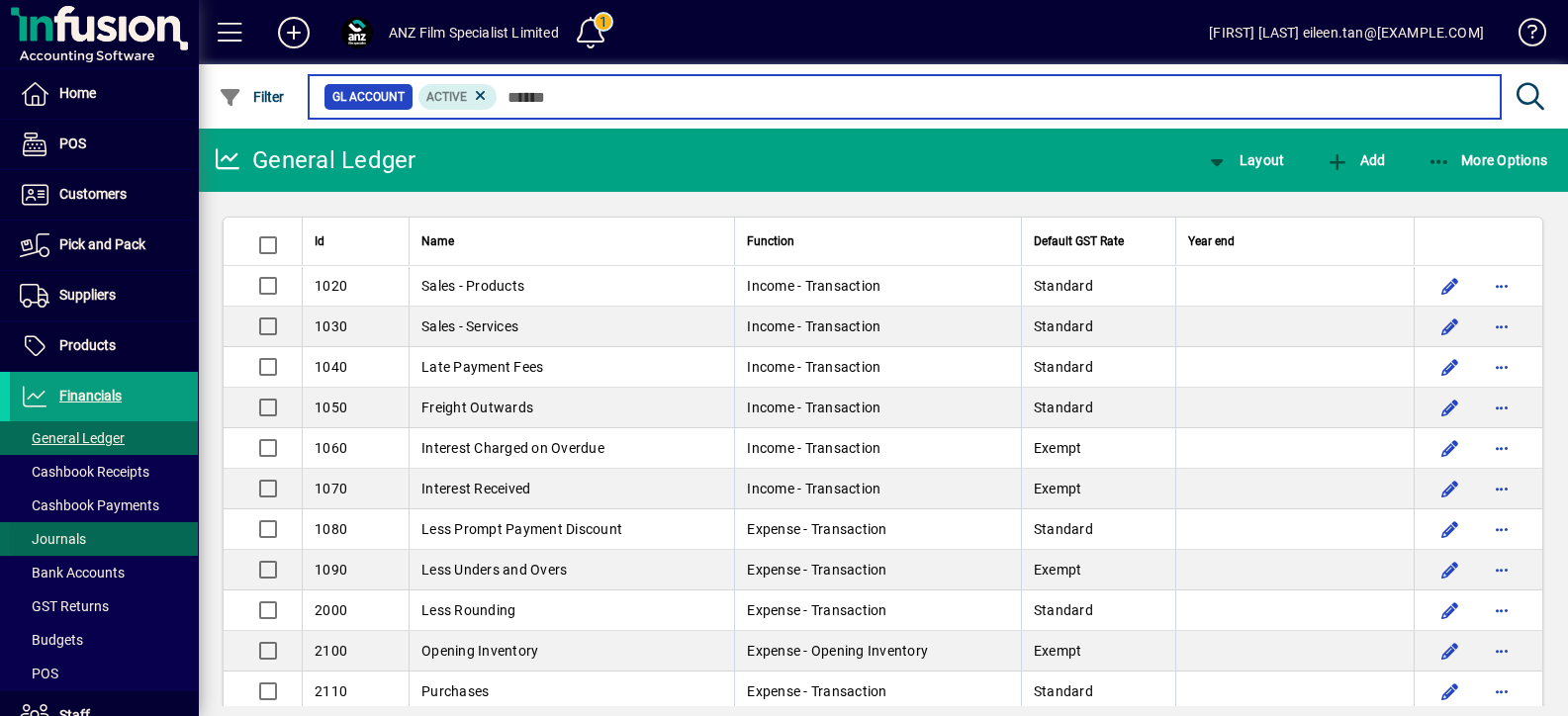 scroll, scrollTop: 123, scrollLeft: 0, axis: vertical 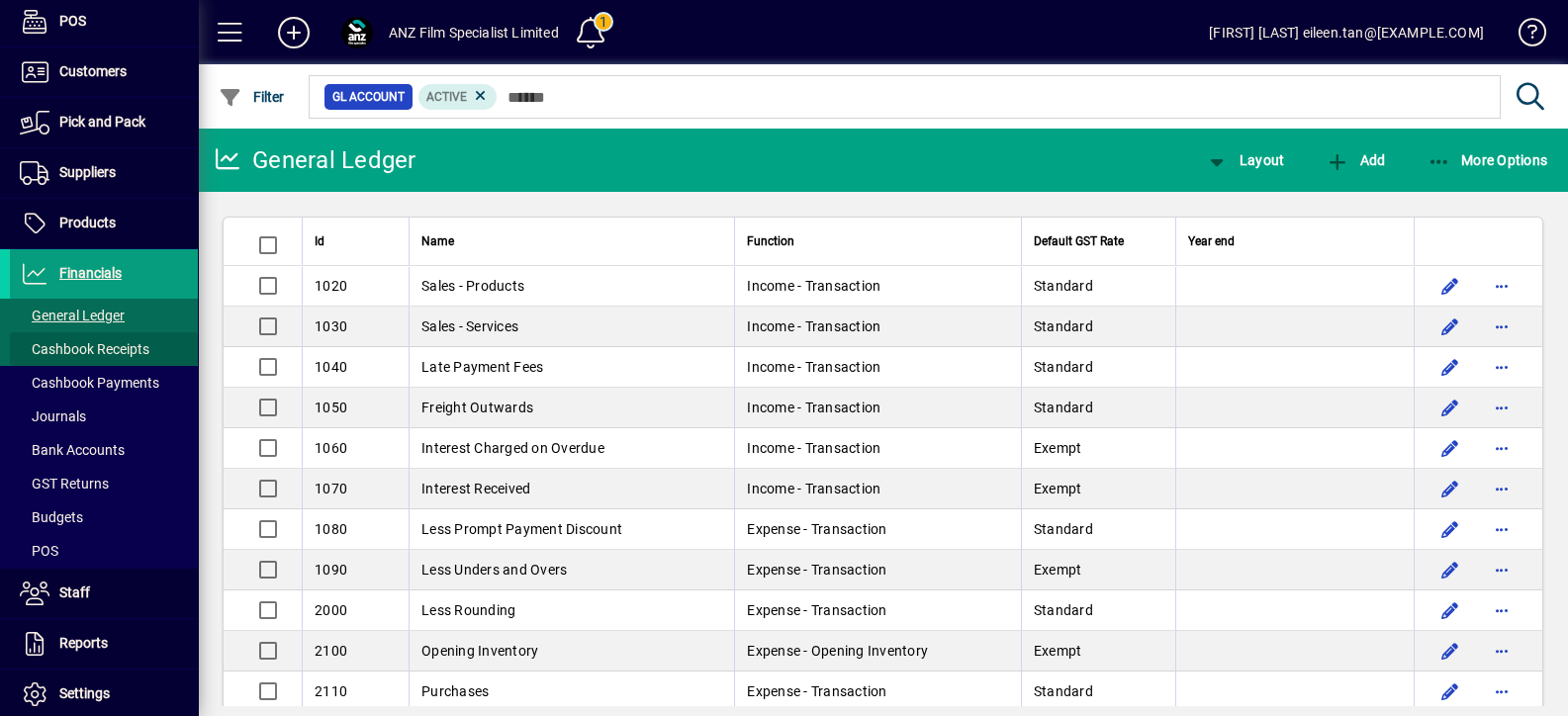 click on "Cashbook Receipts" at bounding box center [84, 349] 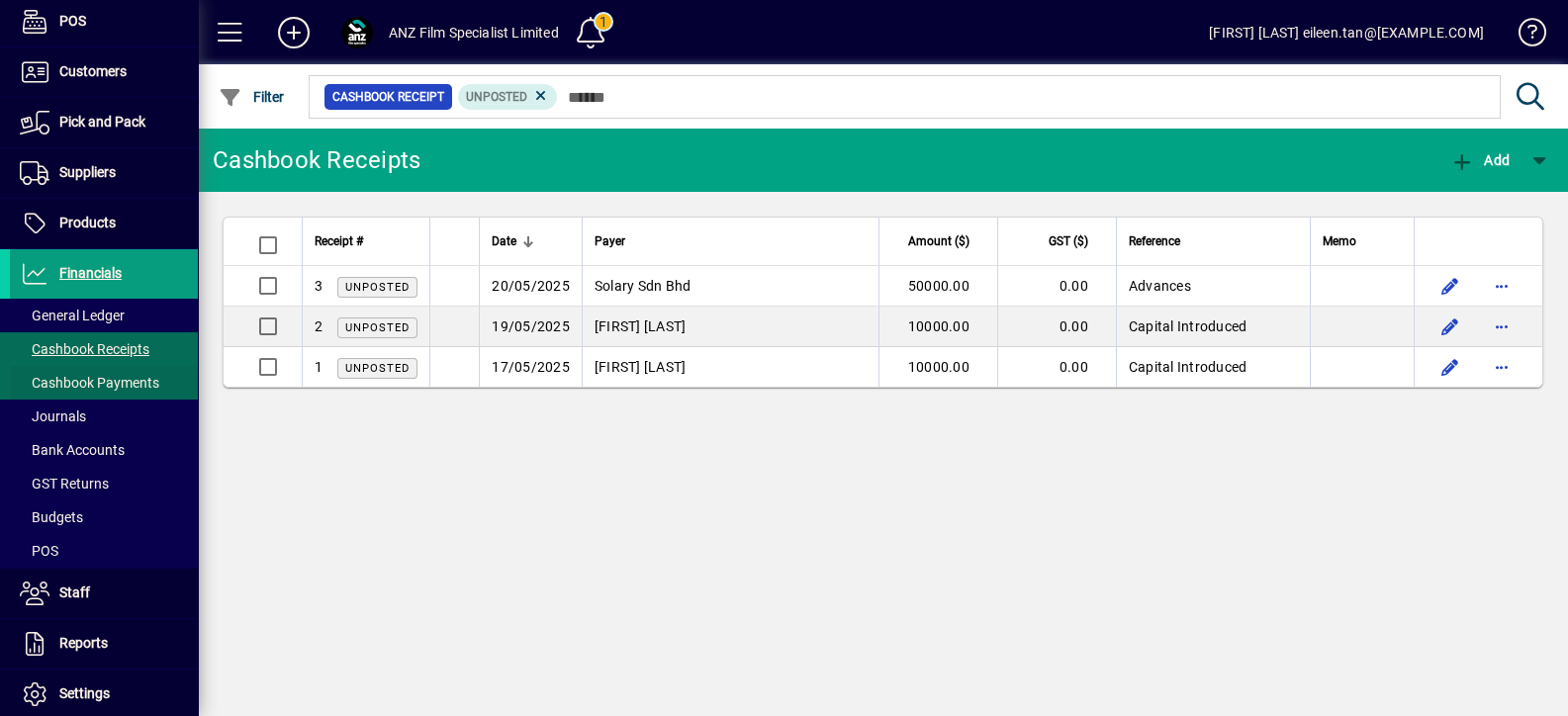 click on "Cashbook Payments" at bounding box center (89, 383) 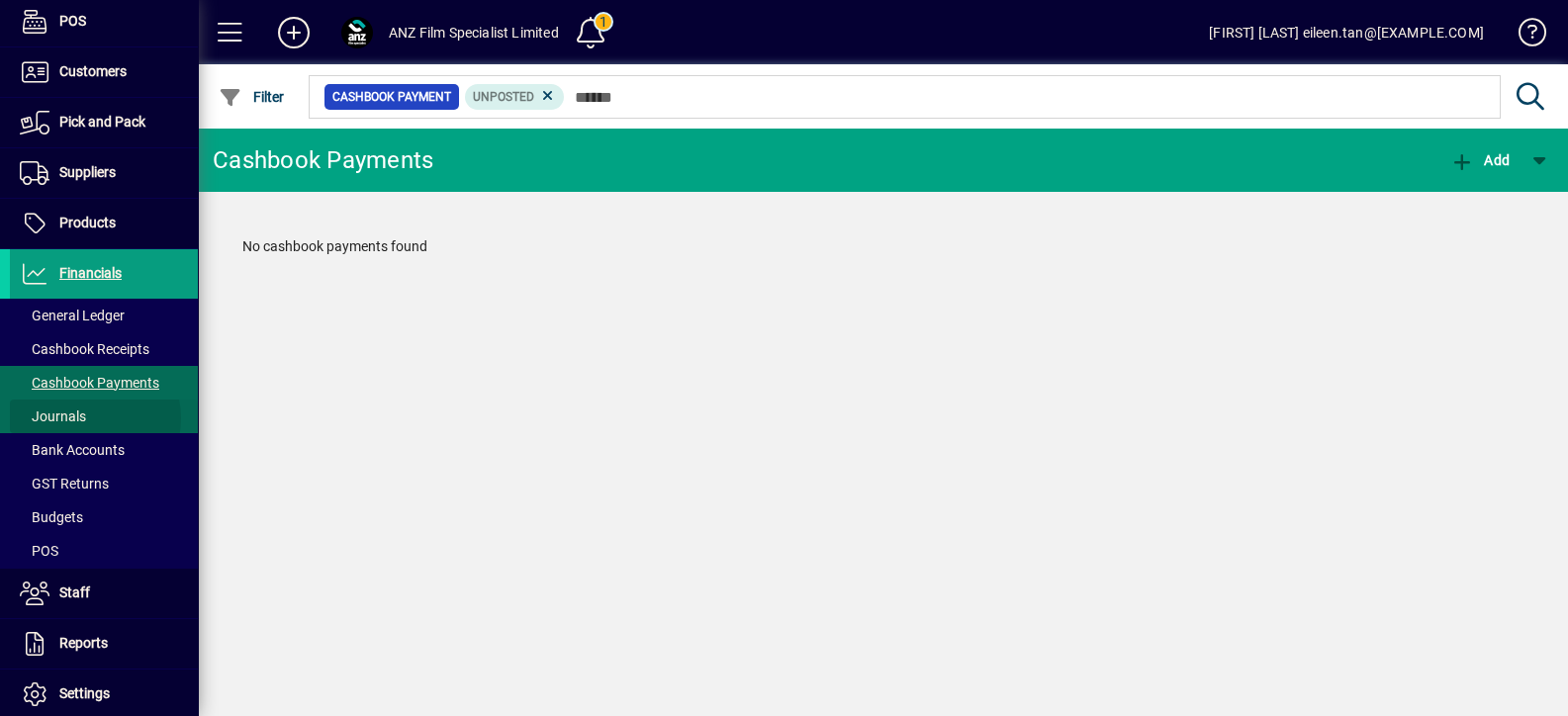 click on "Journals" at bounding box center [47, 416] 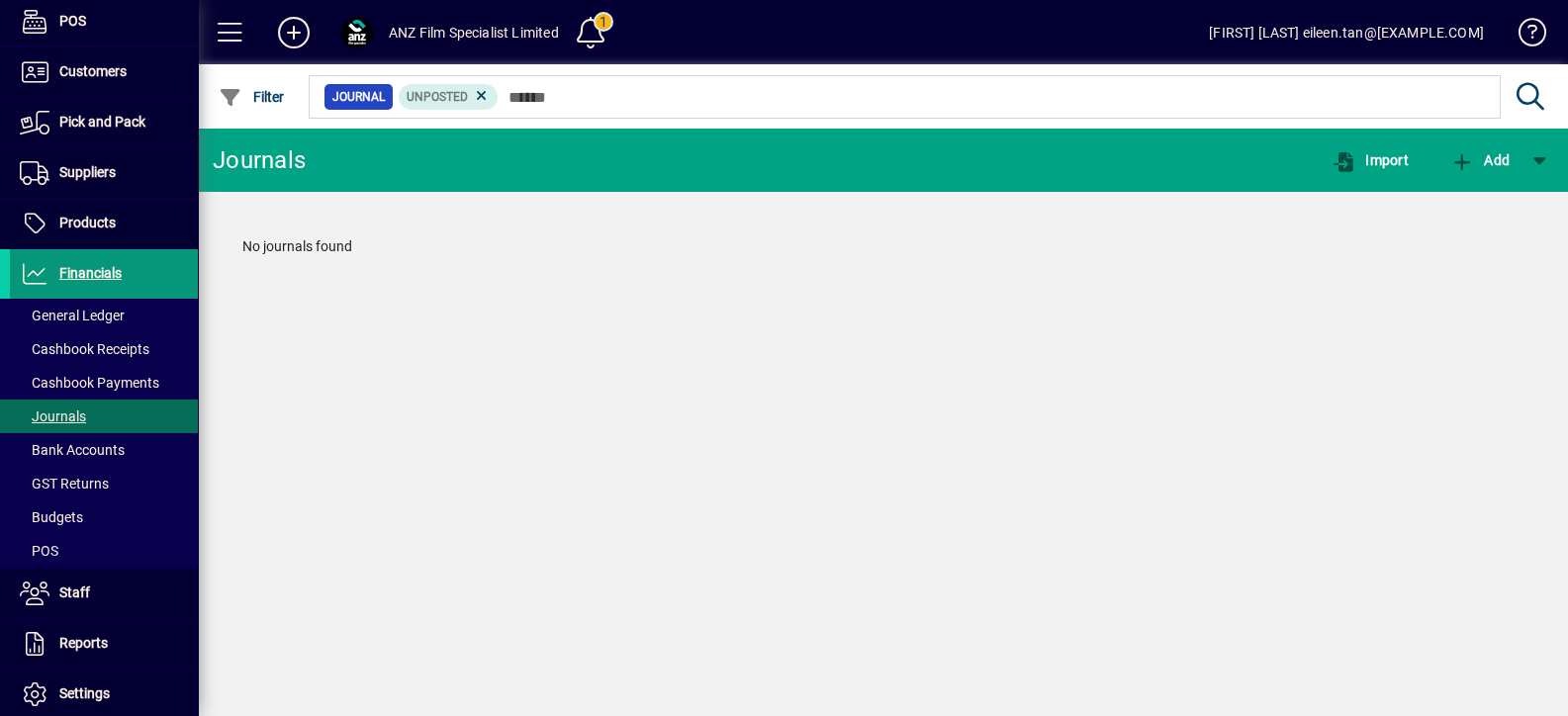 click on "Financials" at bounding box center (90, 273) 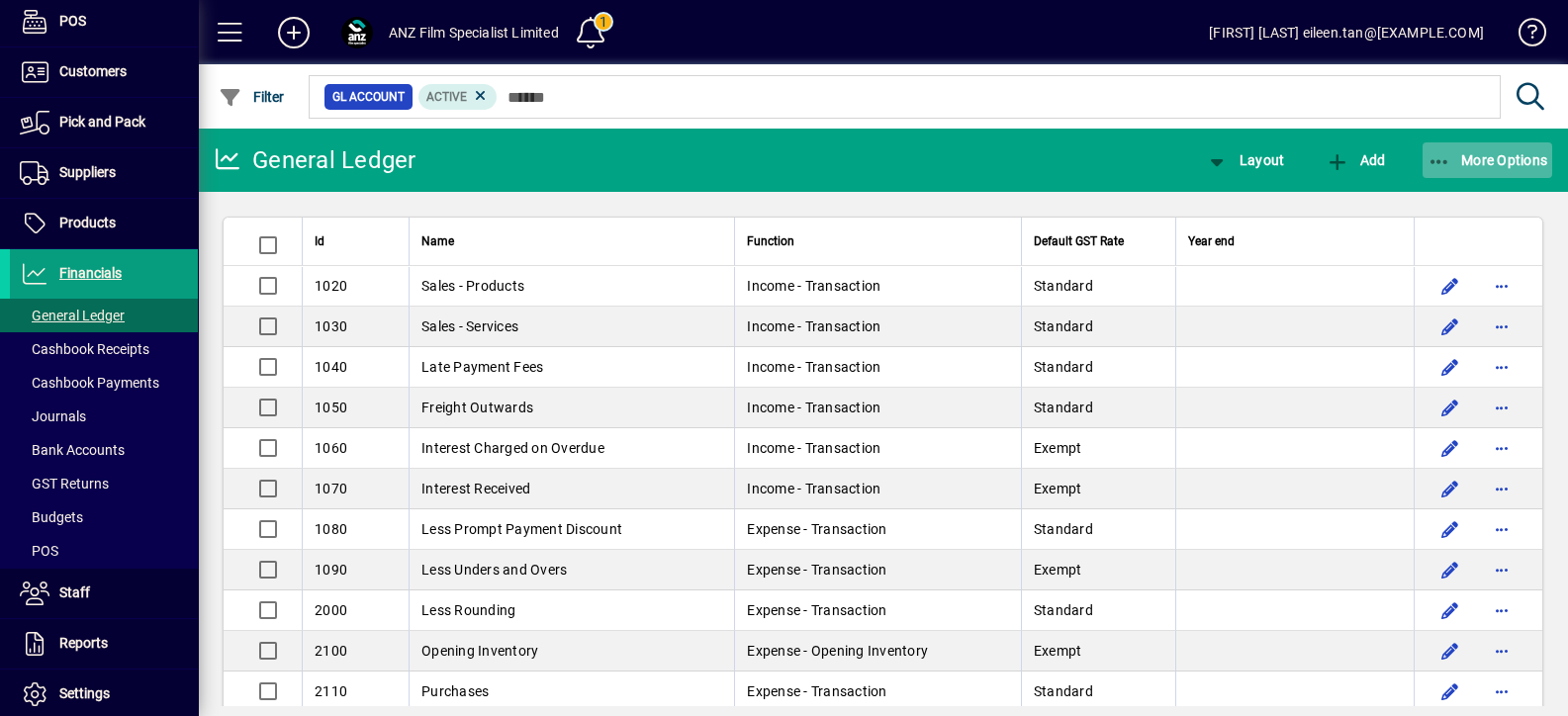 click on "More Options" 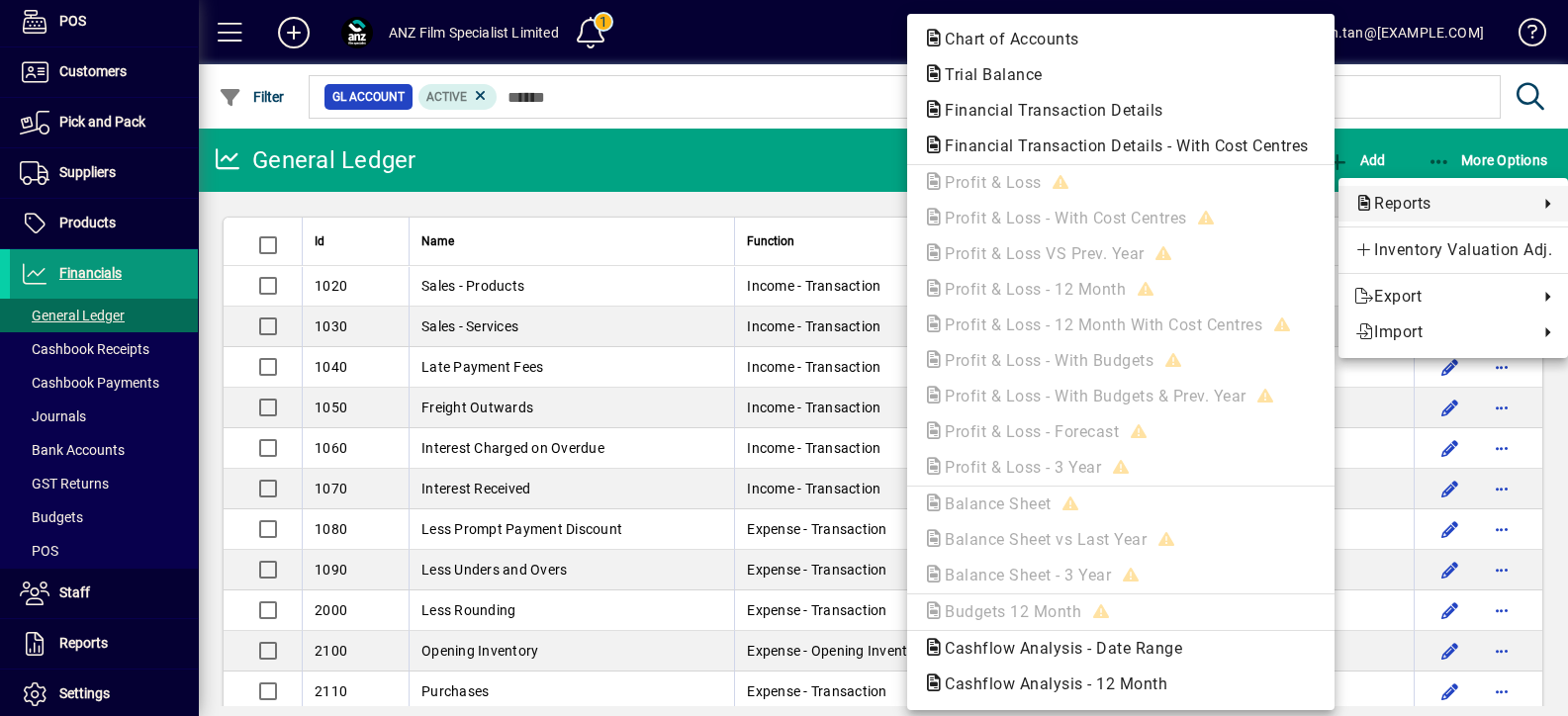 click at bounding box center (784, 358) 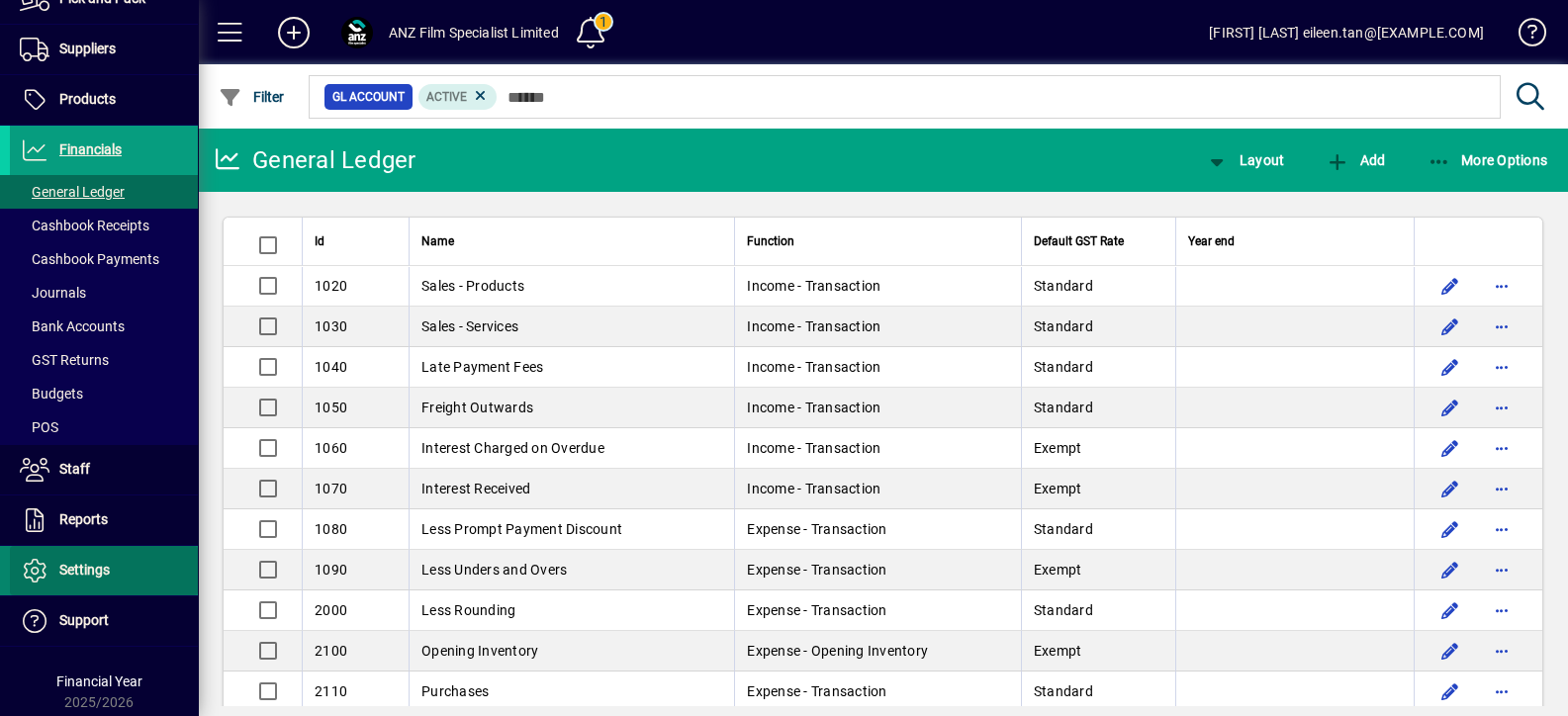 click at bounding box center [104, 571] 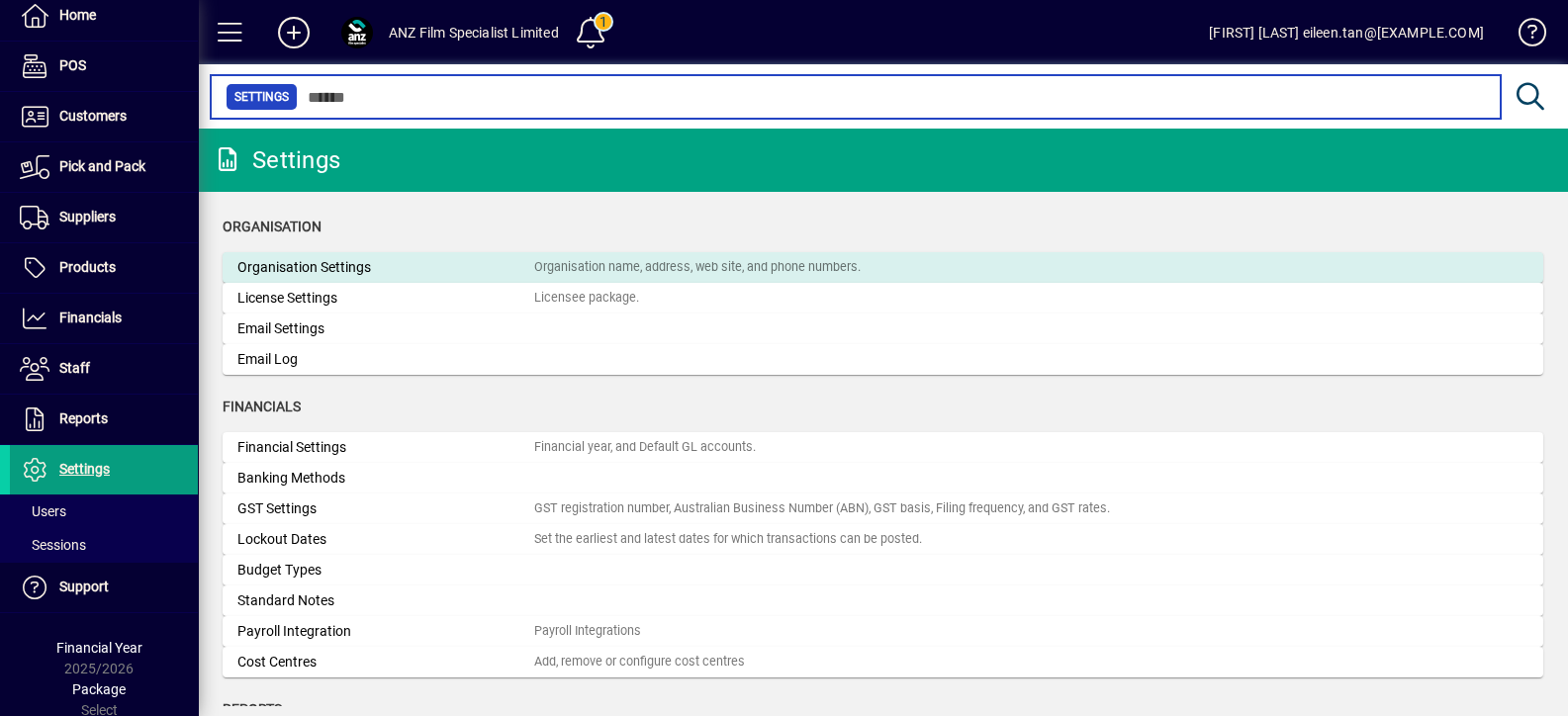 scroll, scrollTop: 78, scrollLeft: 0, axis: vertical 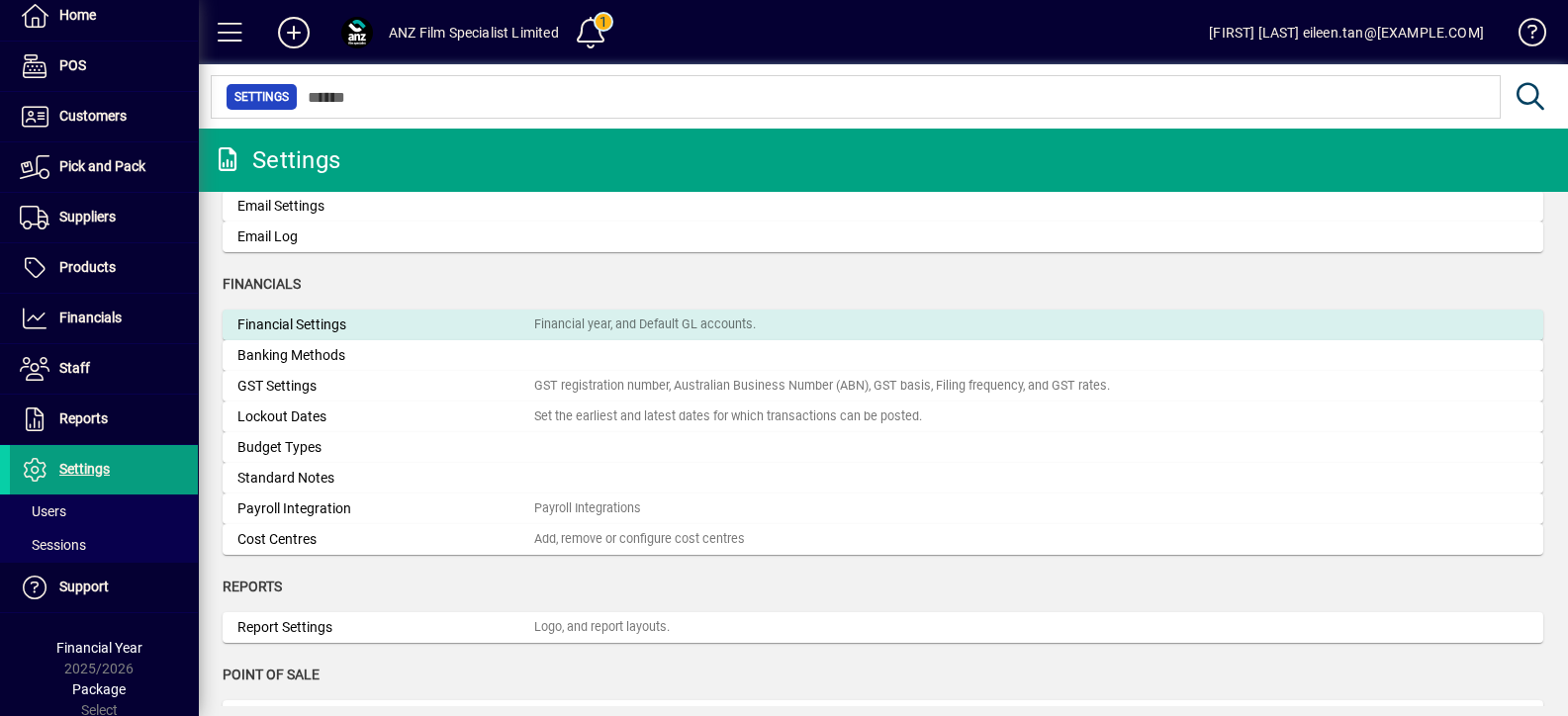 click on "Financial Settings" 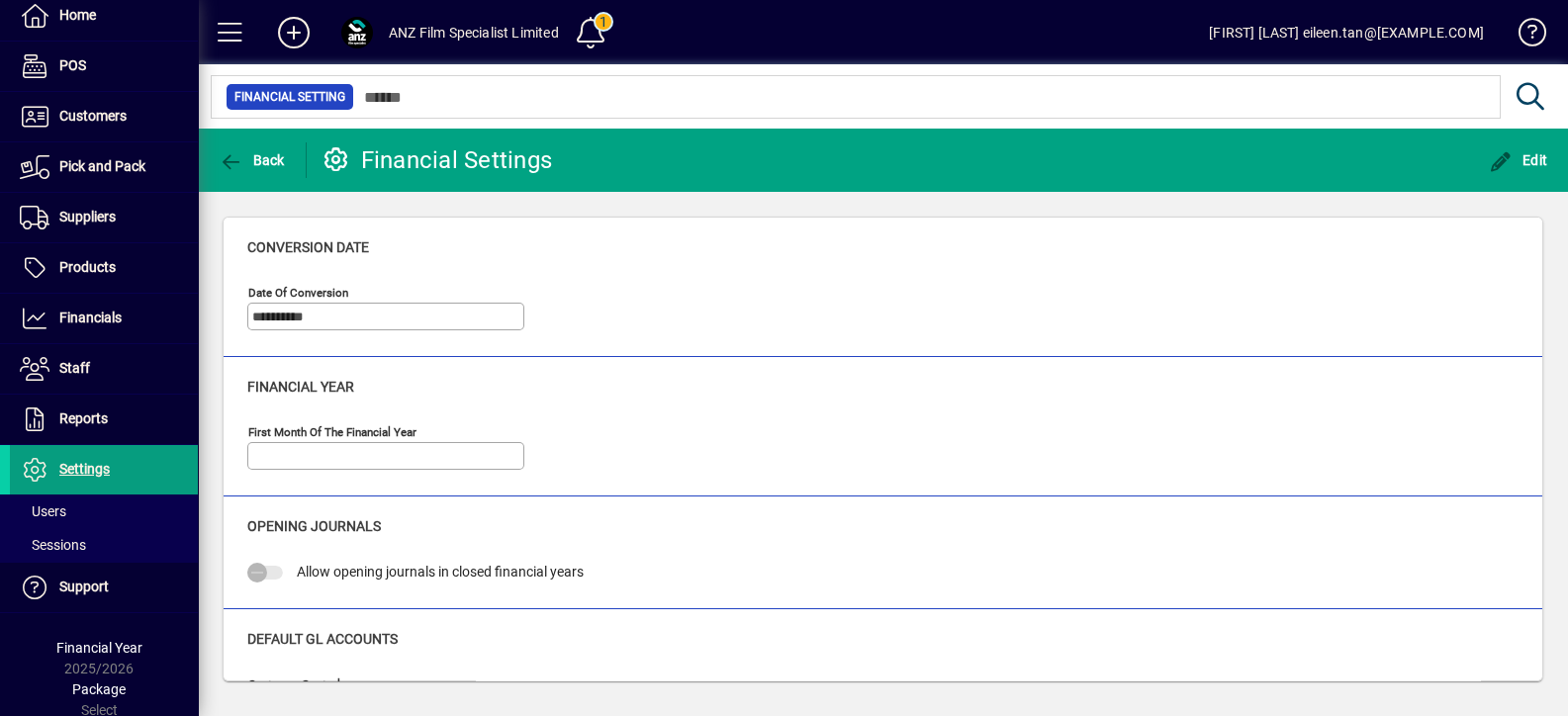 type on "**********" 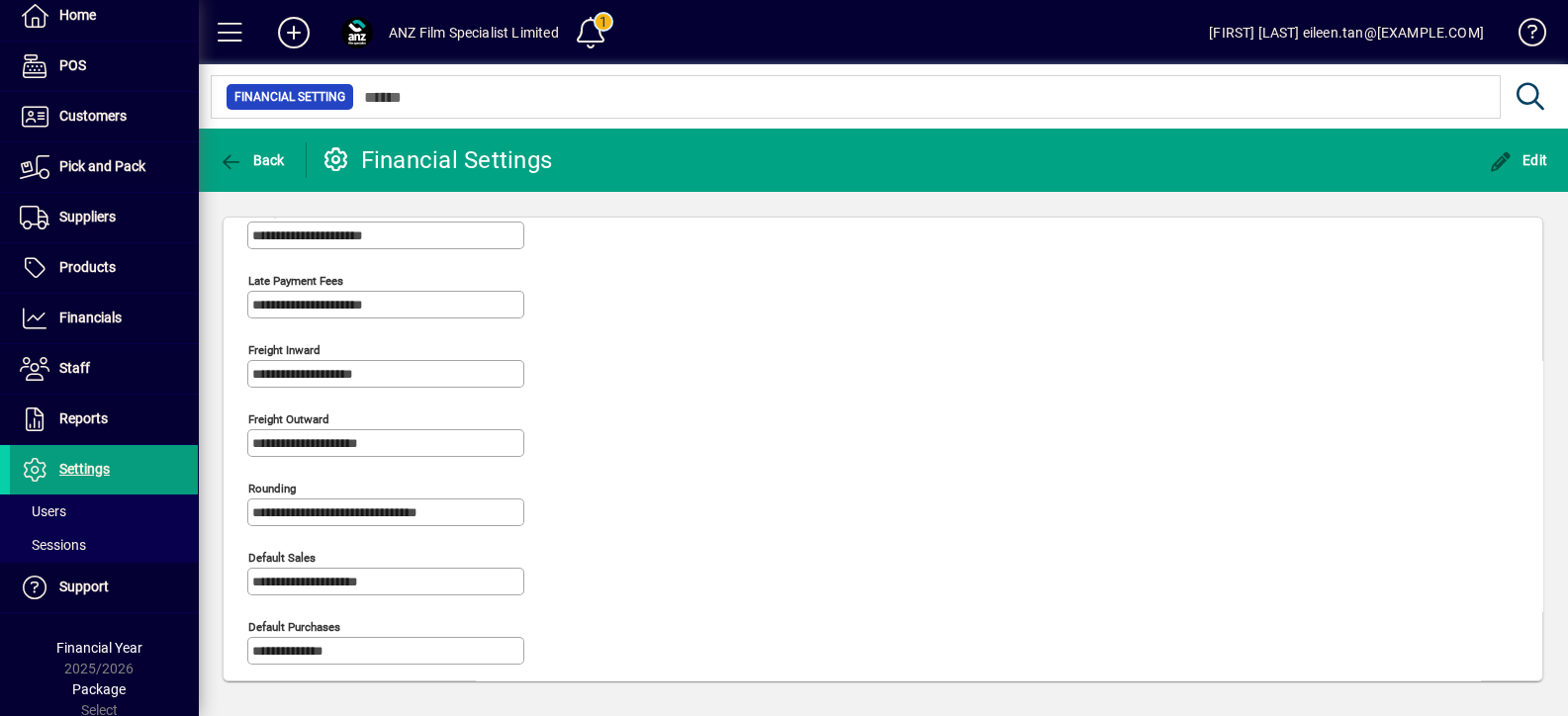 scroll, scrollTop: 487, scrollLeft: 0, axis: vertical 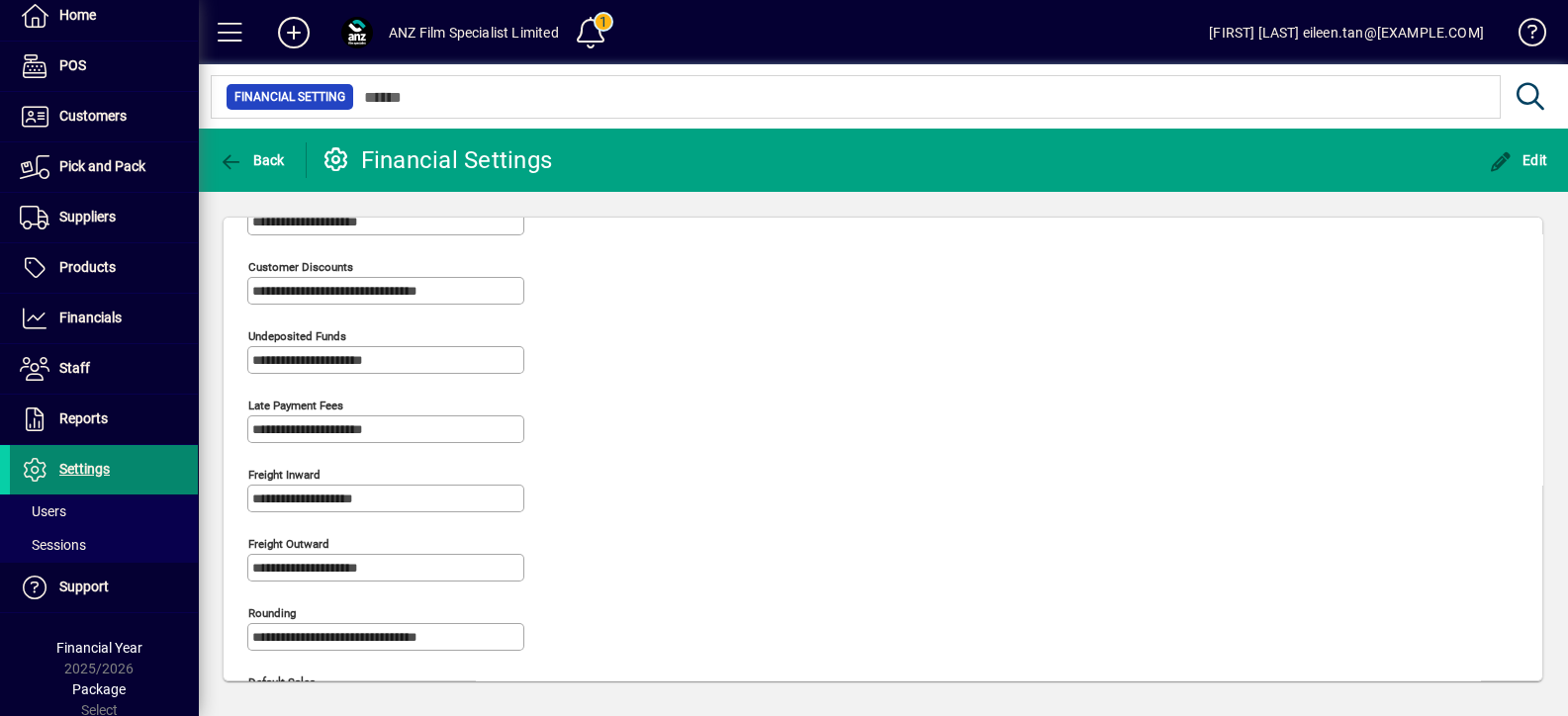click at bounding box center (104, 470) 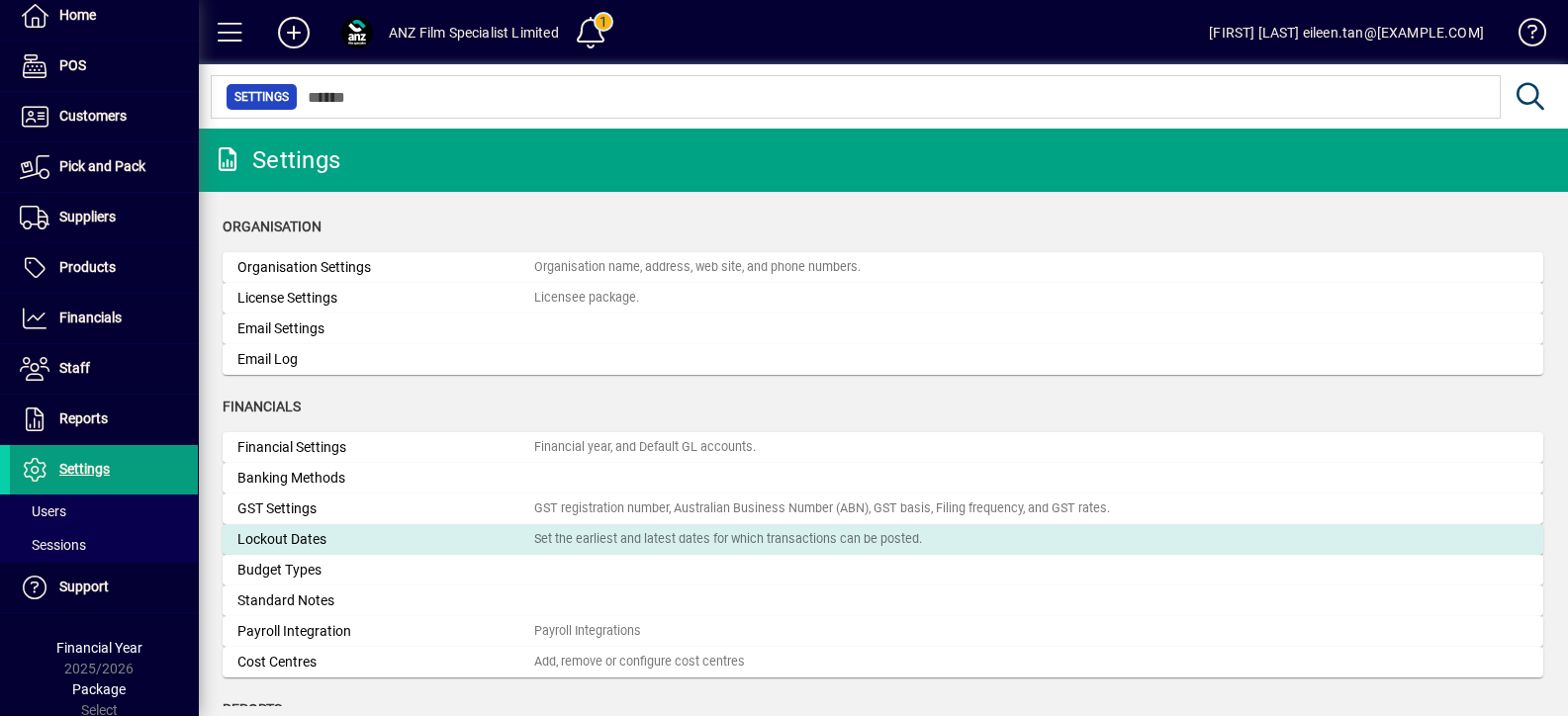 click on "Lockout Dates" 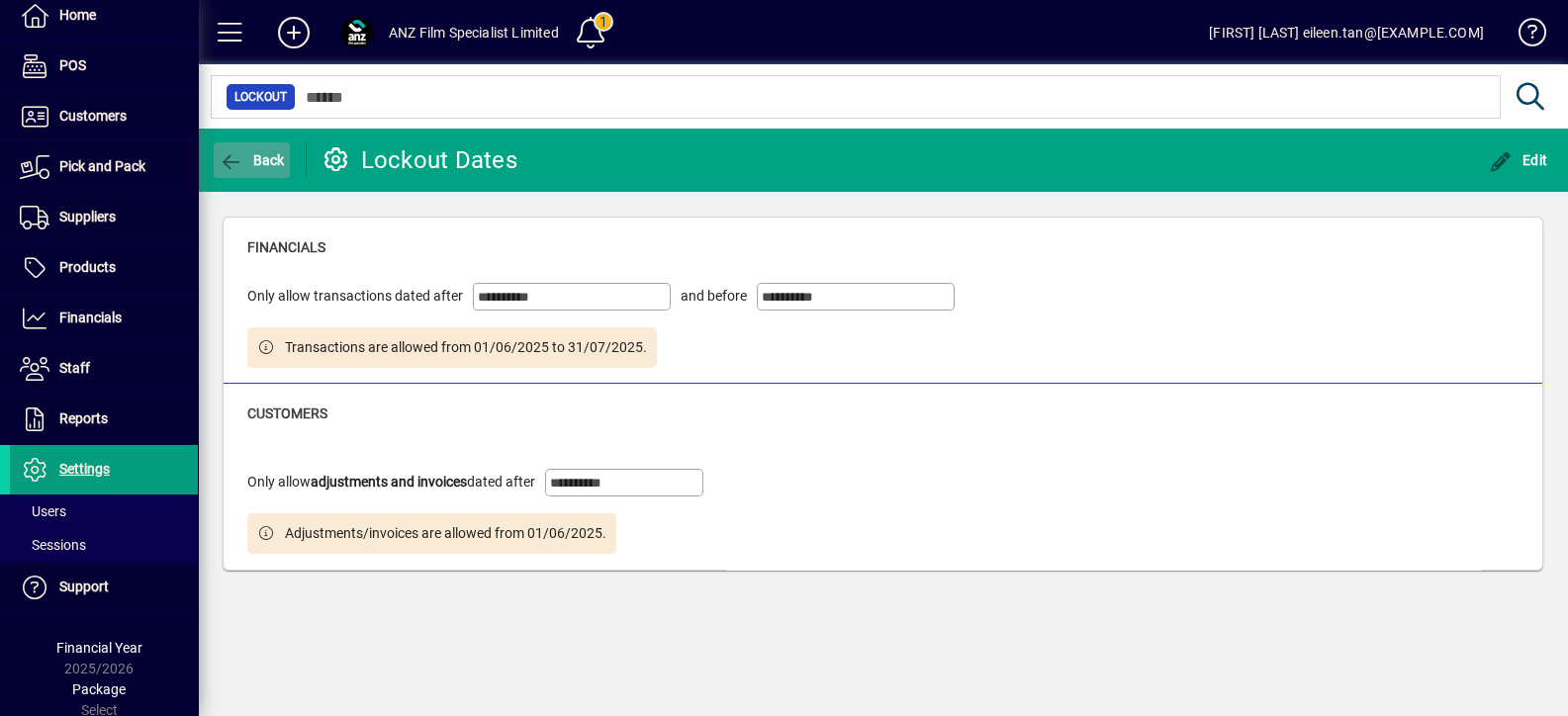 click 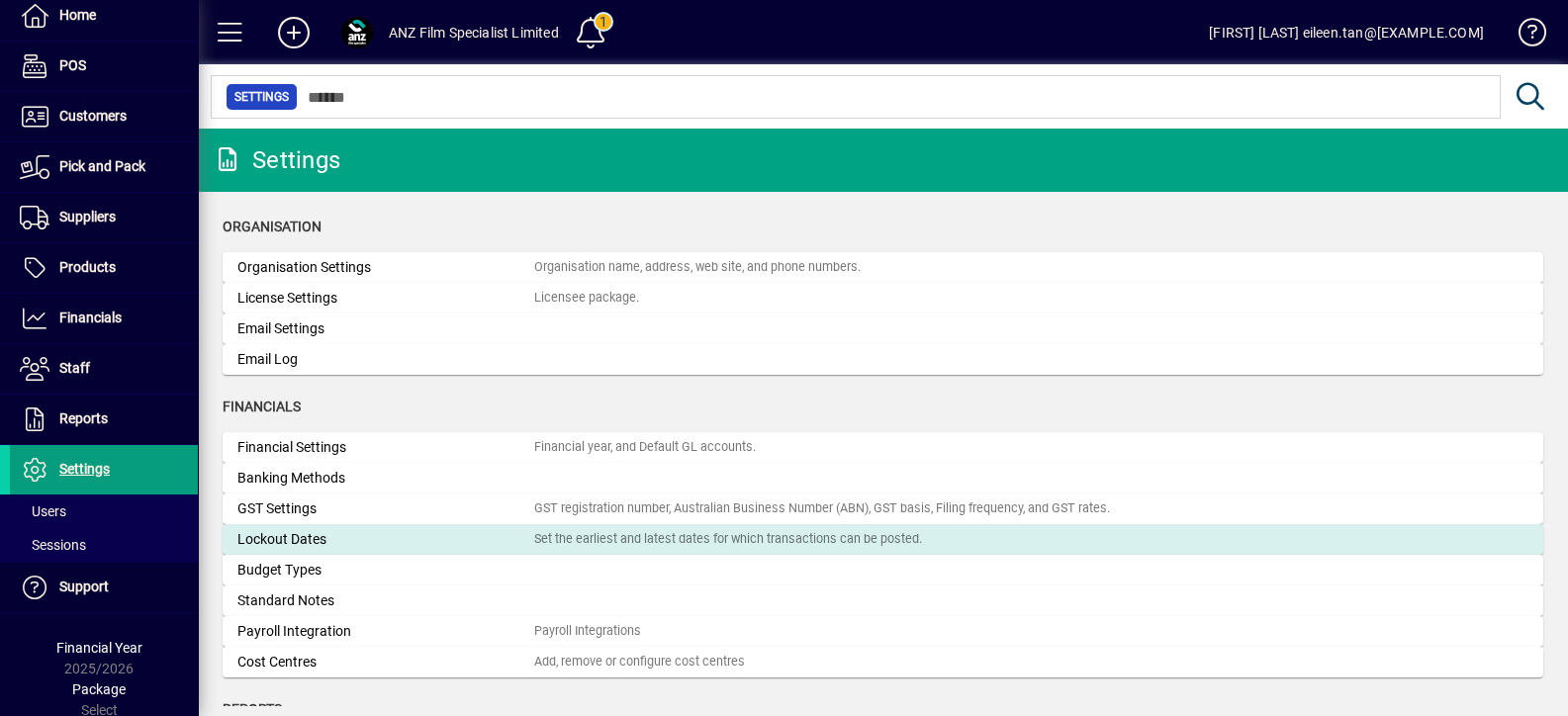 click on "Set the earliest and latest dates for which transactions can be posted." 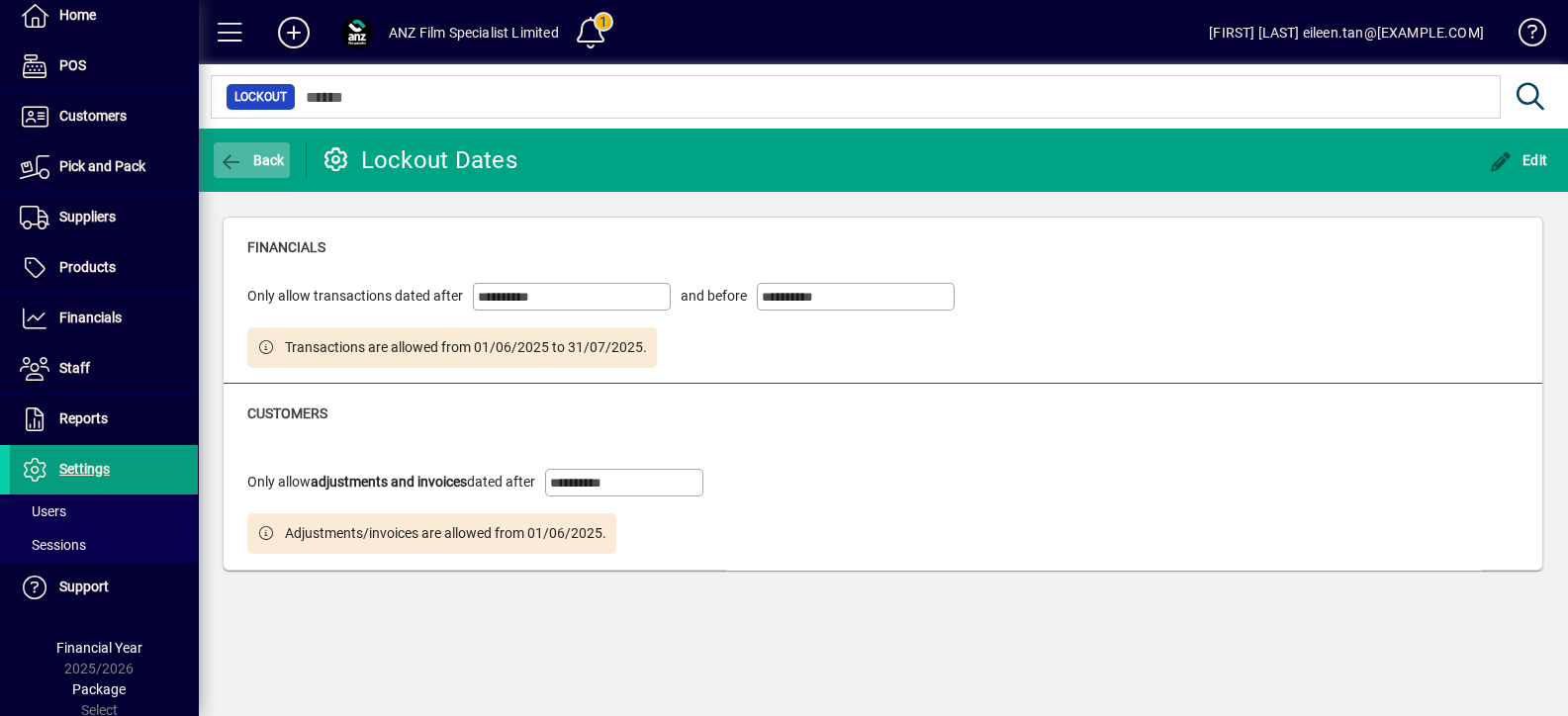 click on "Back" 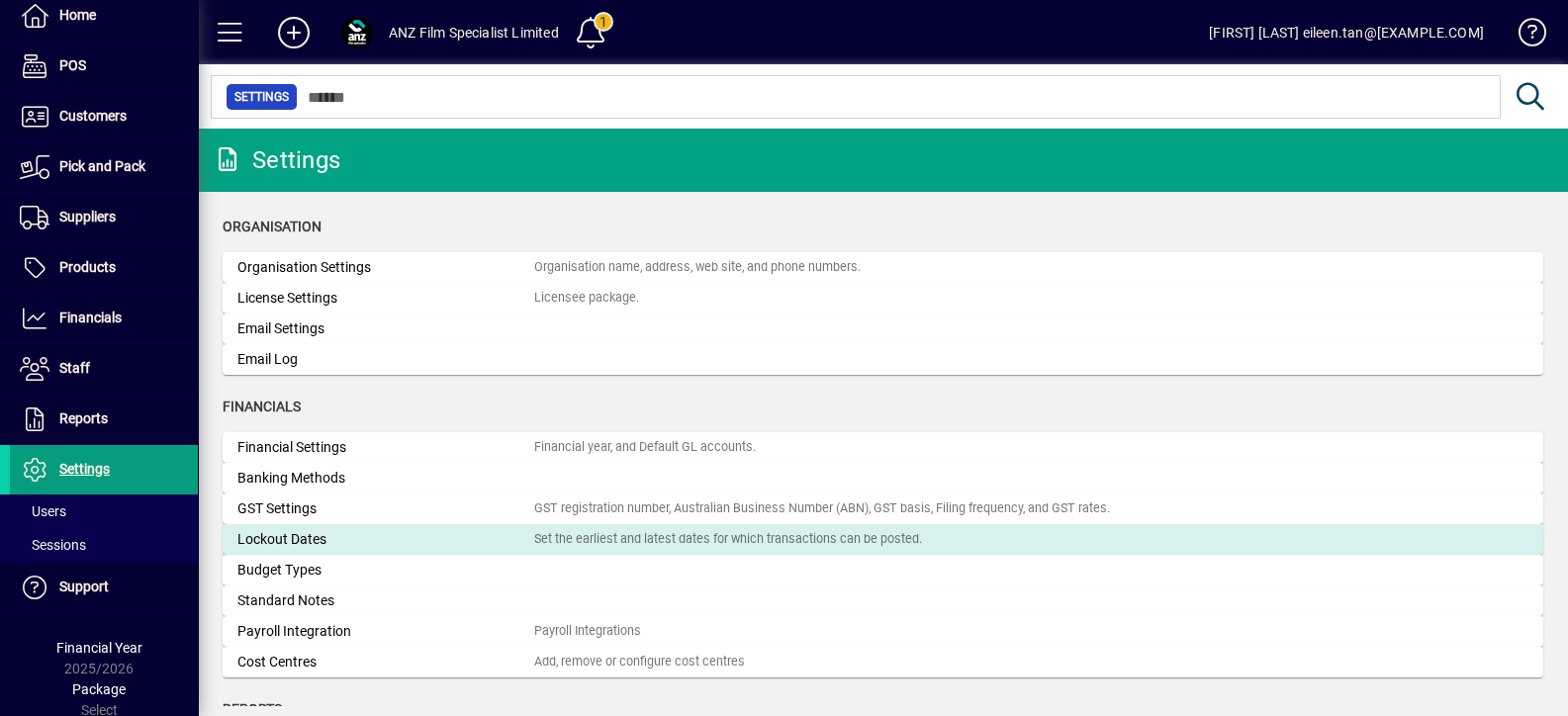 click on "Lockout Dates" 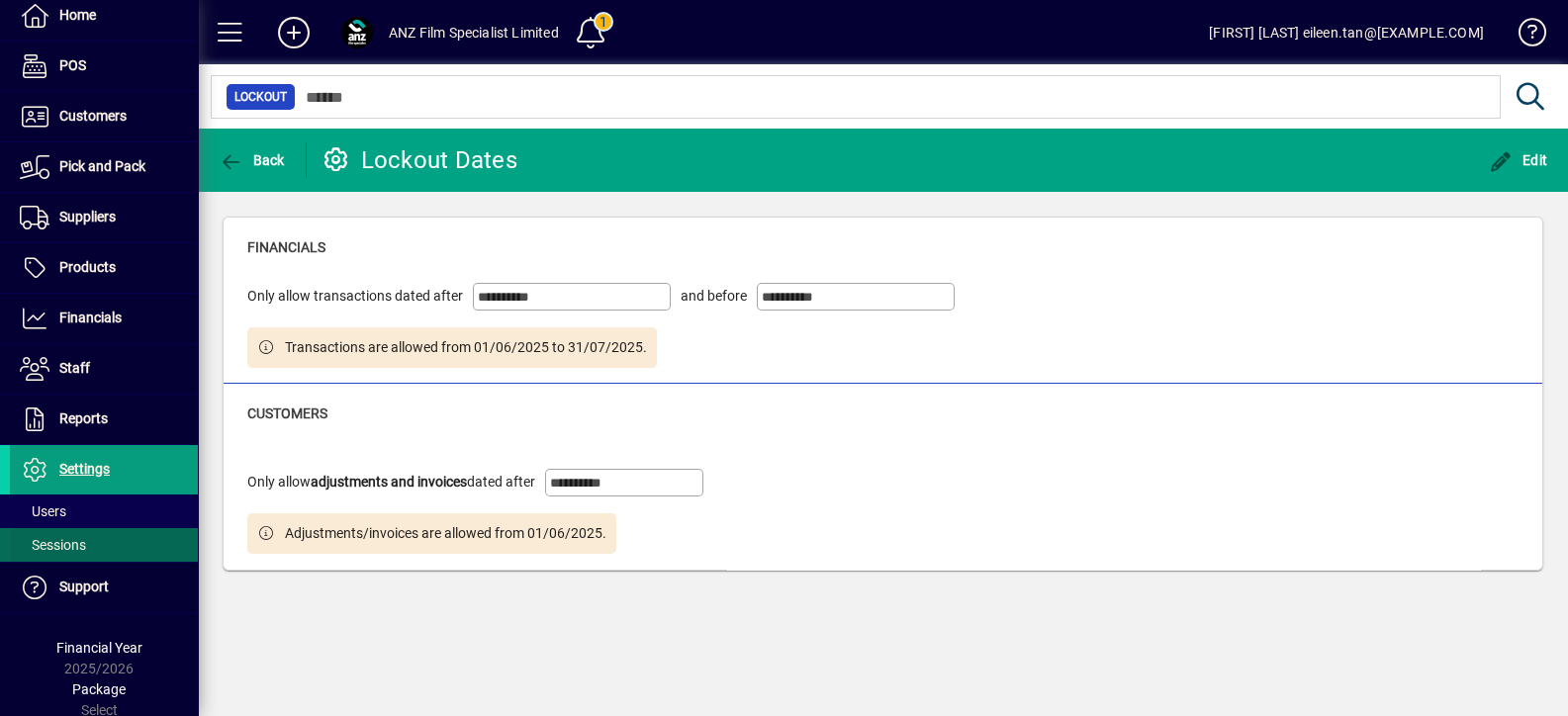 click at bounding box center (104, 545) 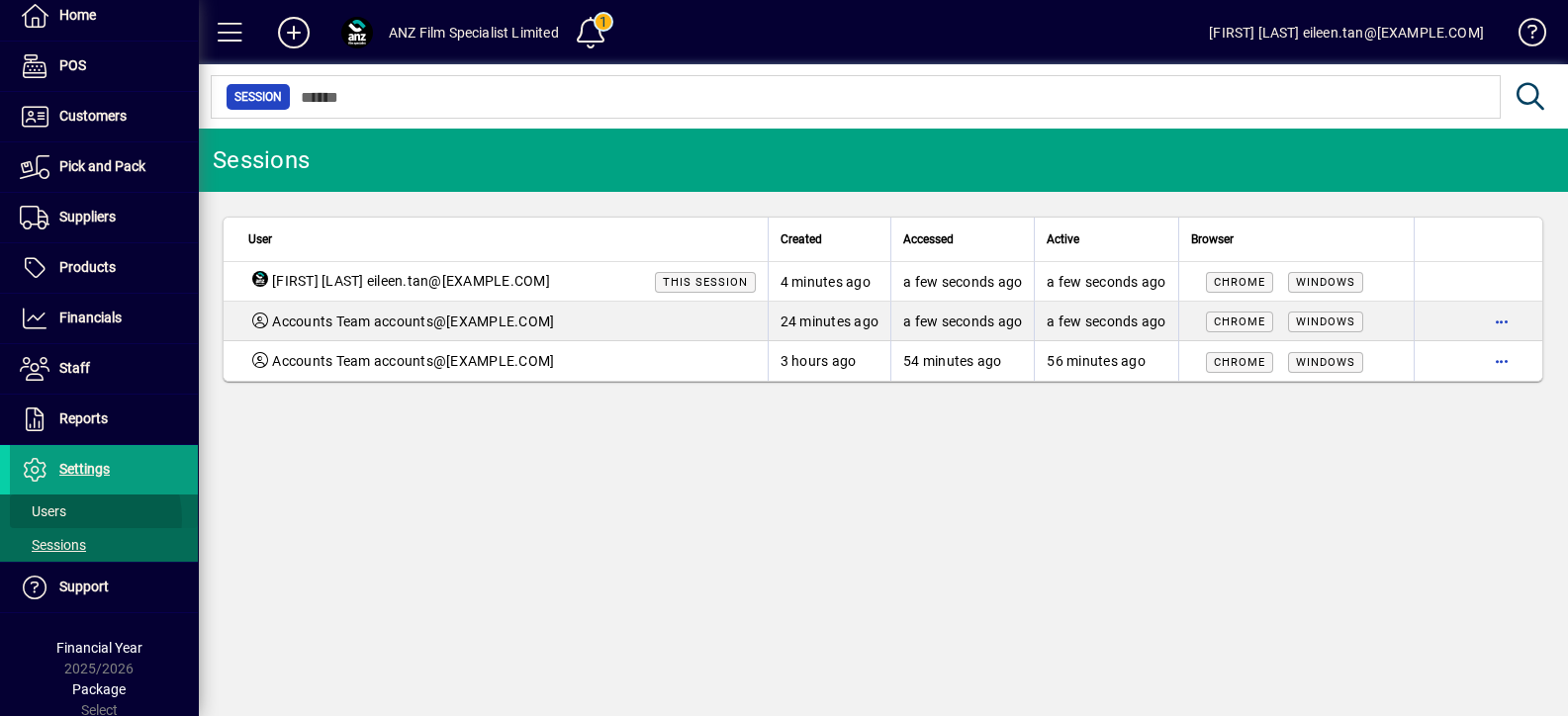 click on "Users" at bounding box center [38, 511] 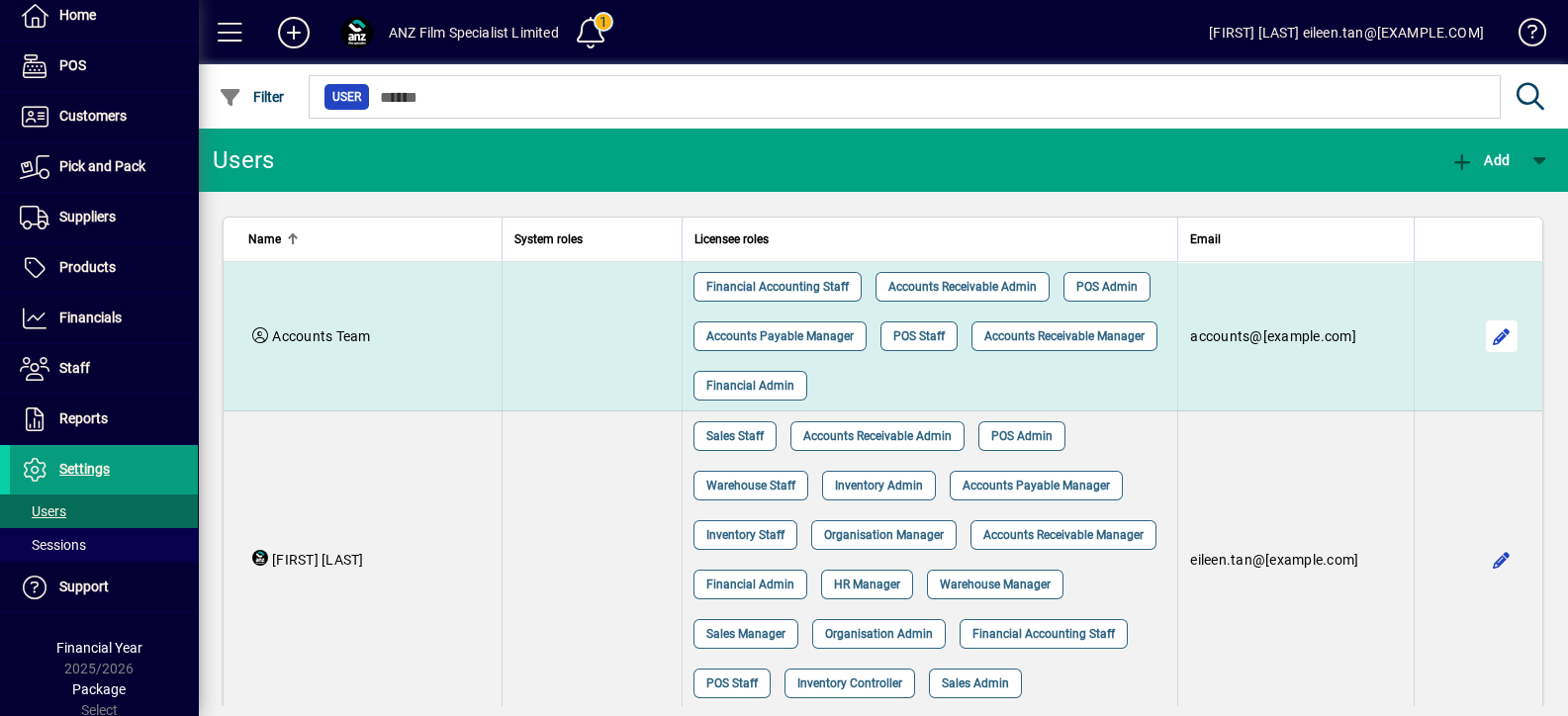 click at bounding box center [1502, 336] 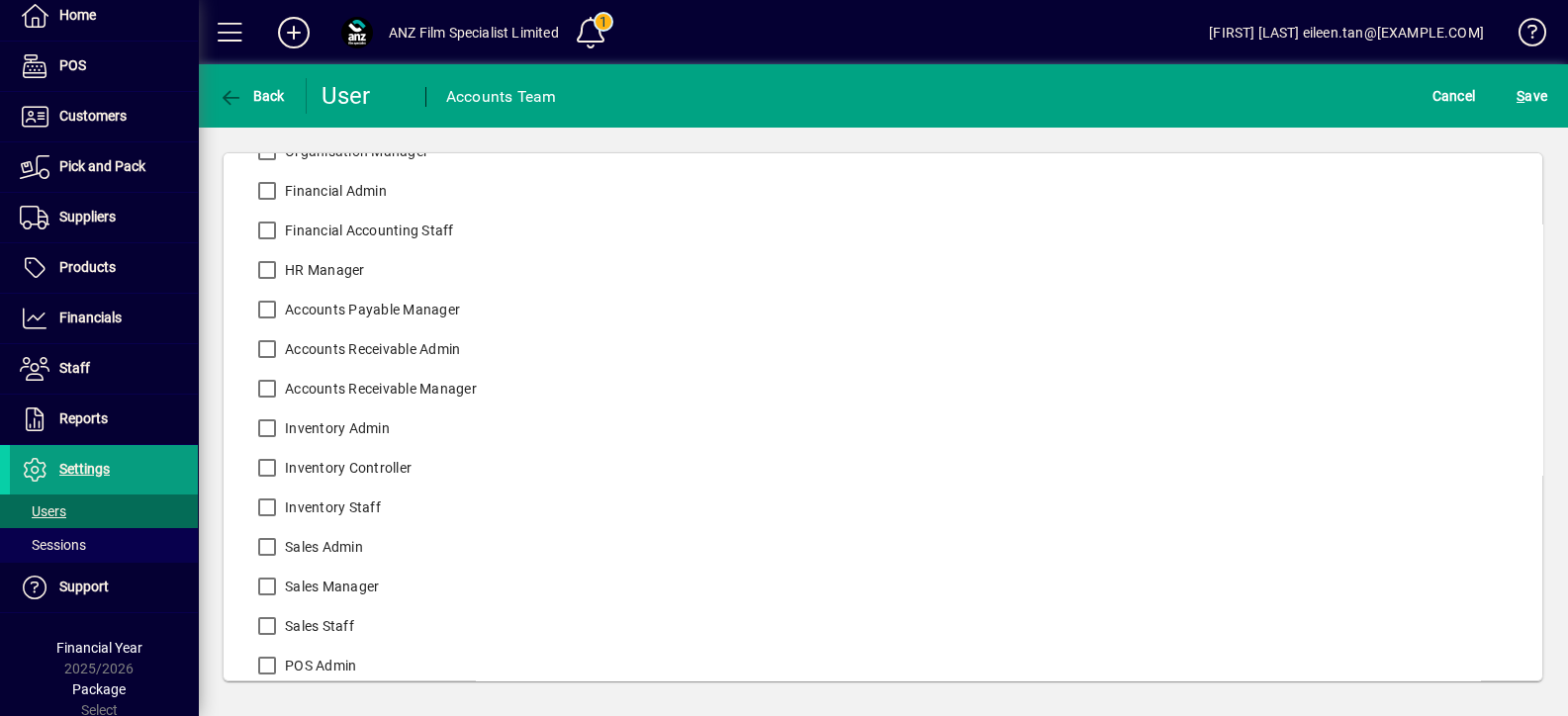 scroll, scrollTop: 309, scrollLeft: 0, axis: vertical 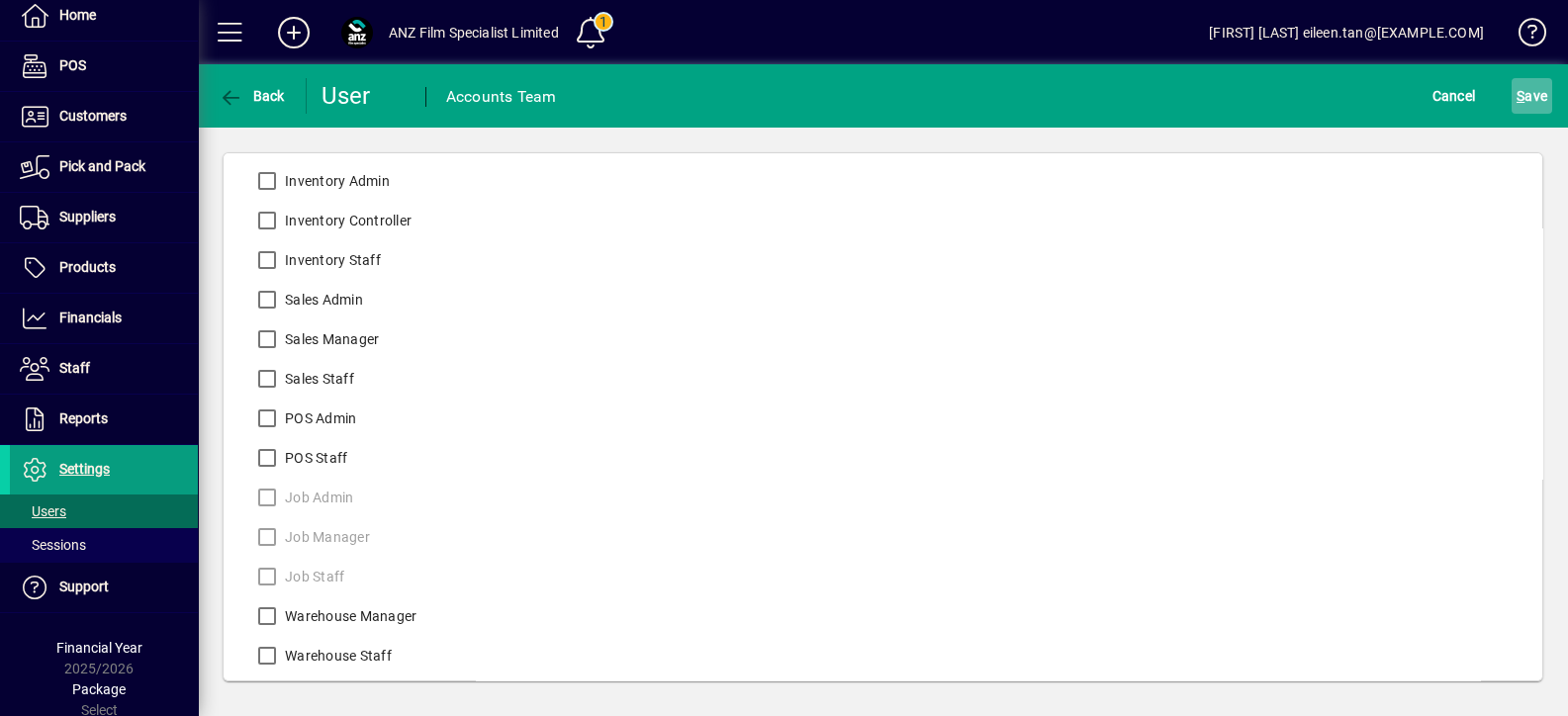 click on "S ave" 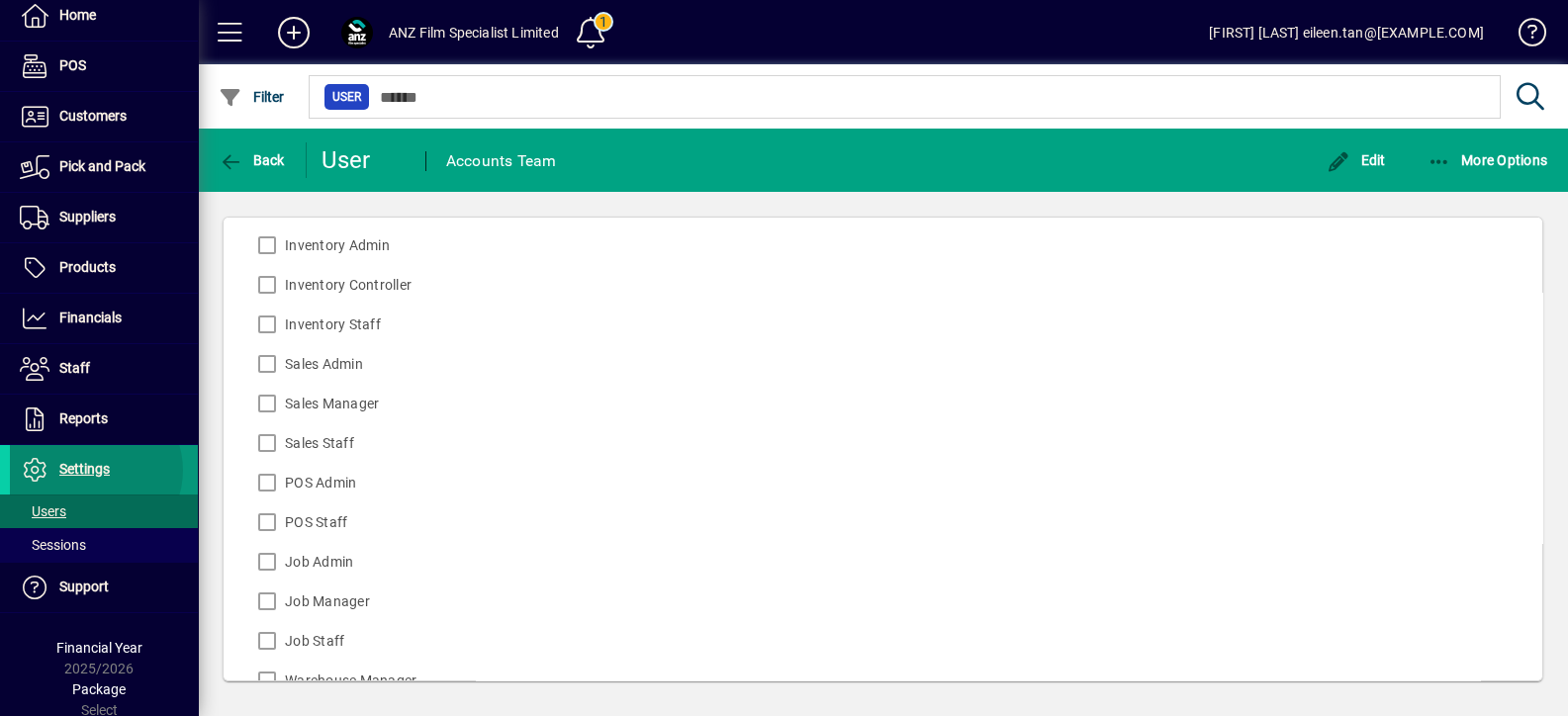 click on "Settings" at bounding box center [84, 469] 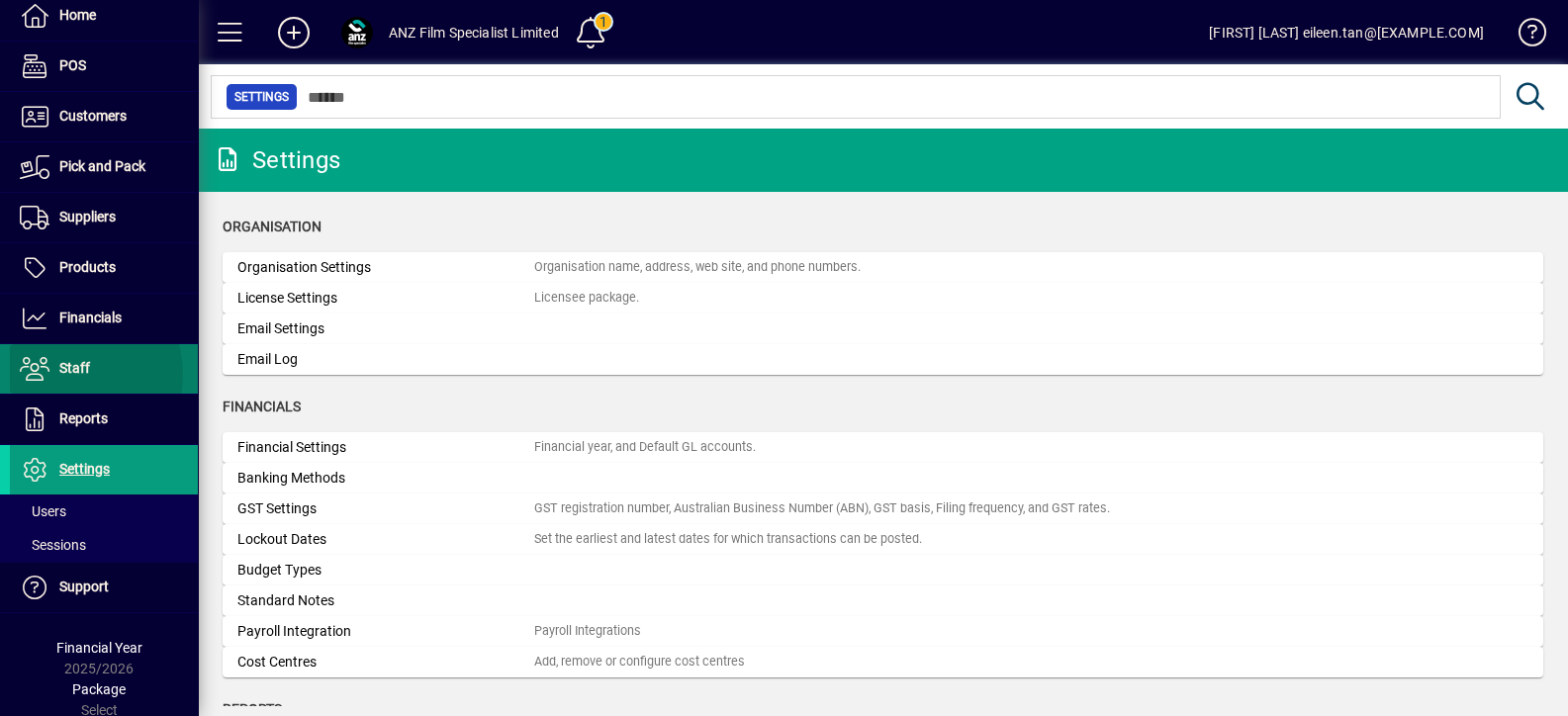 click on "Staff" at bounding box center (74, 368) 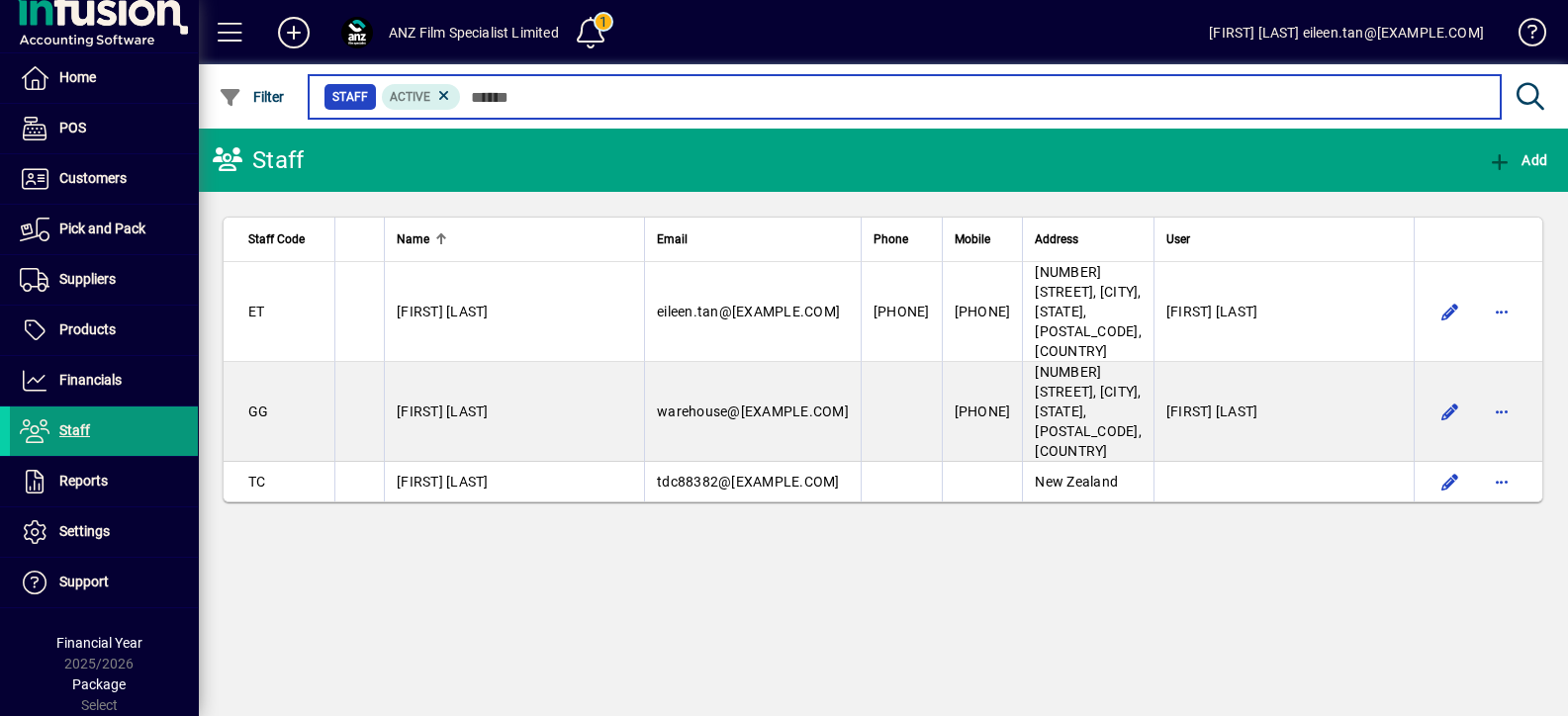 scroll, scrollTop: 11, scrollLeft: 0, axis: vertical 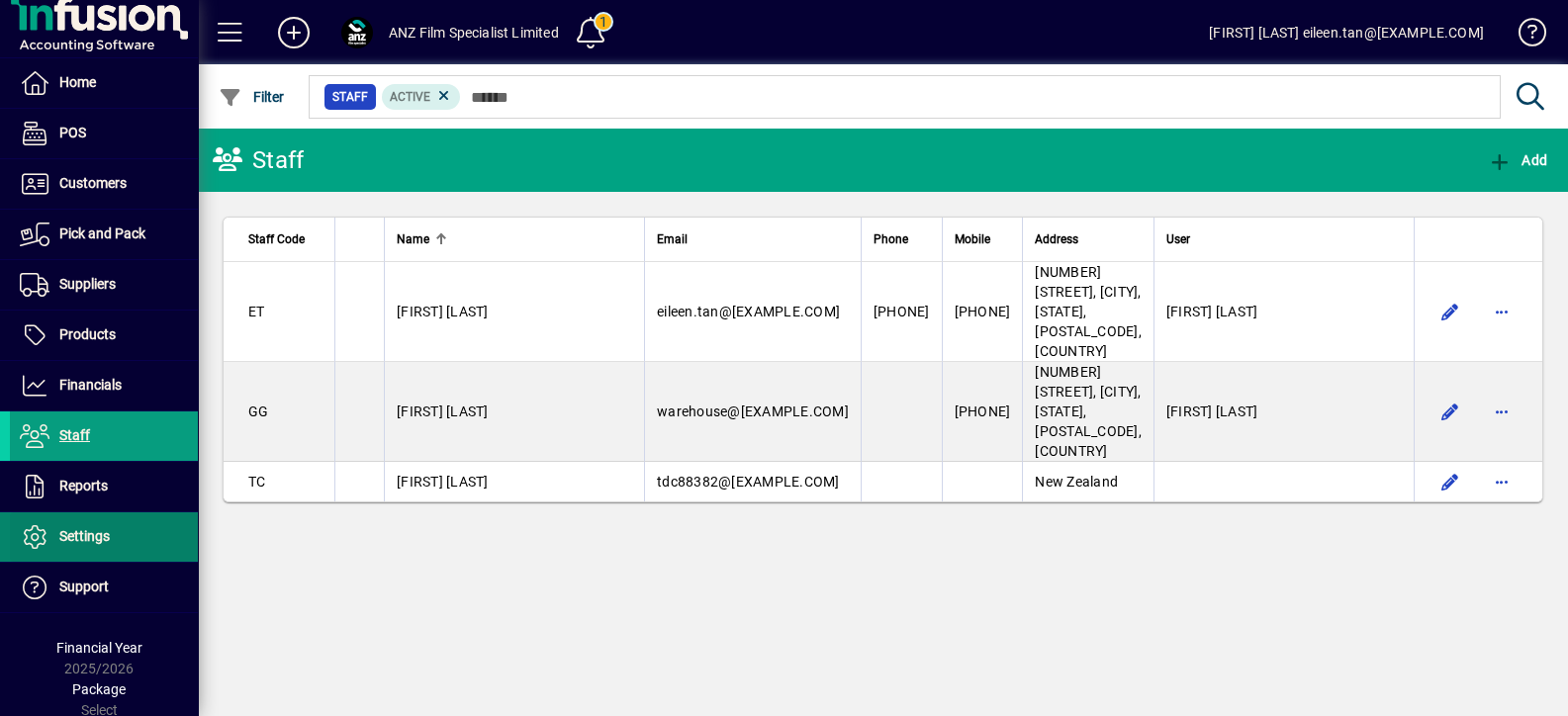 click on "Settings" at bounding box center [84, 536] 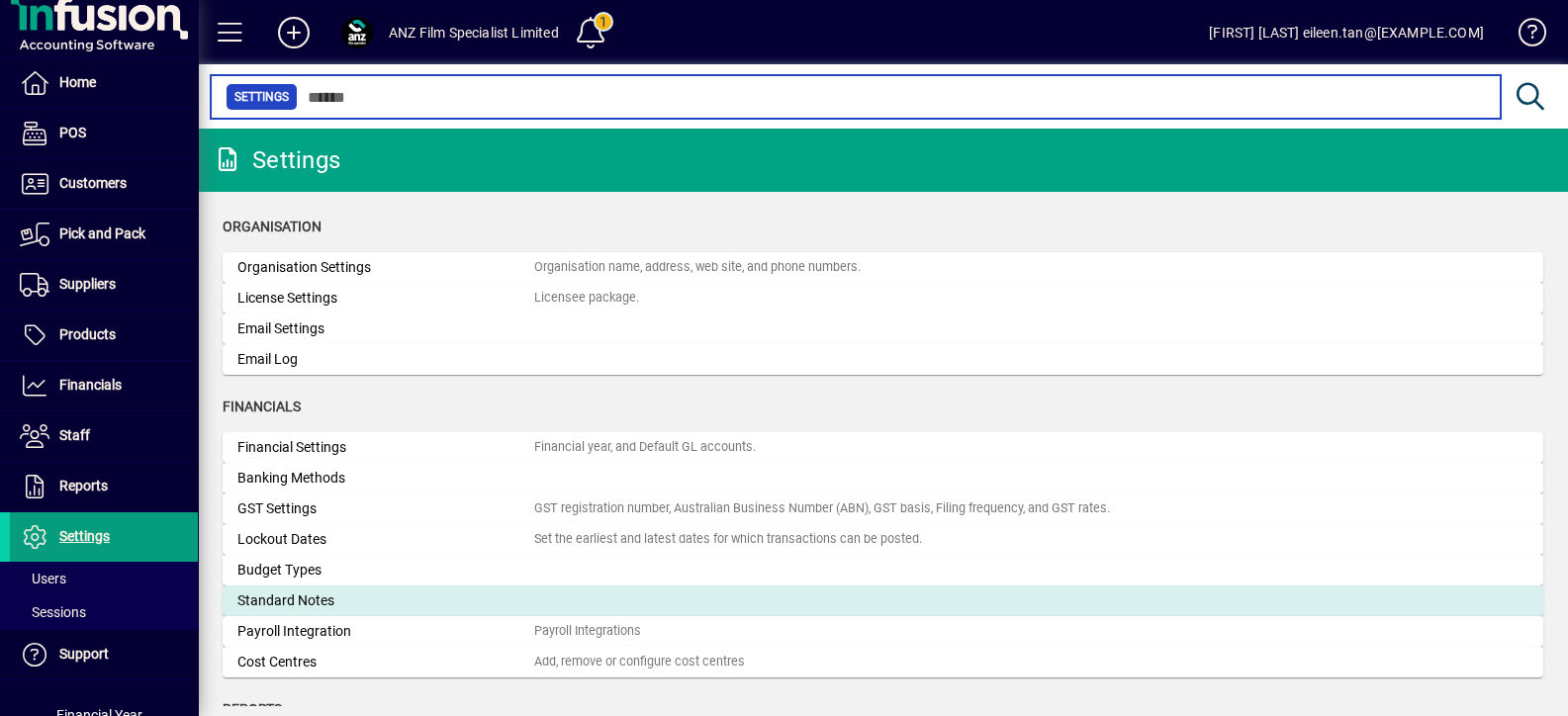 scroll, scrollTop: 246, scrollLeft: 0, axis: vertical 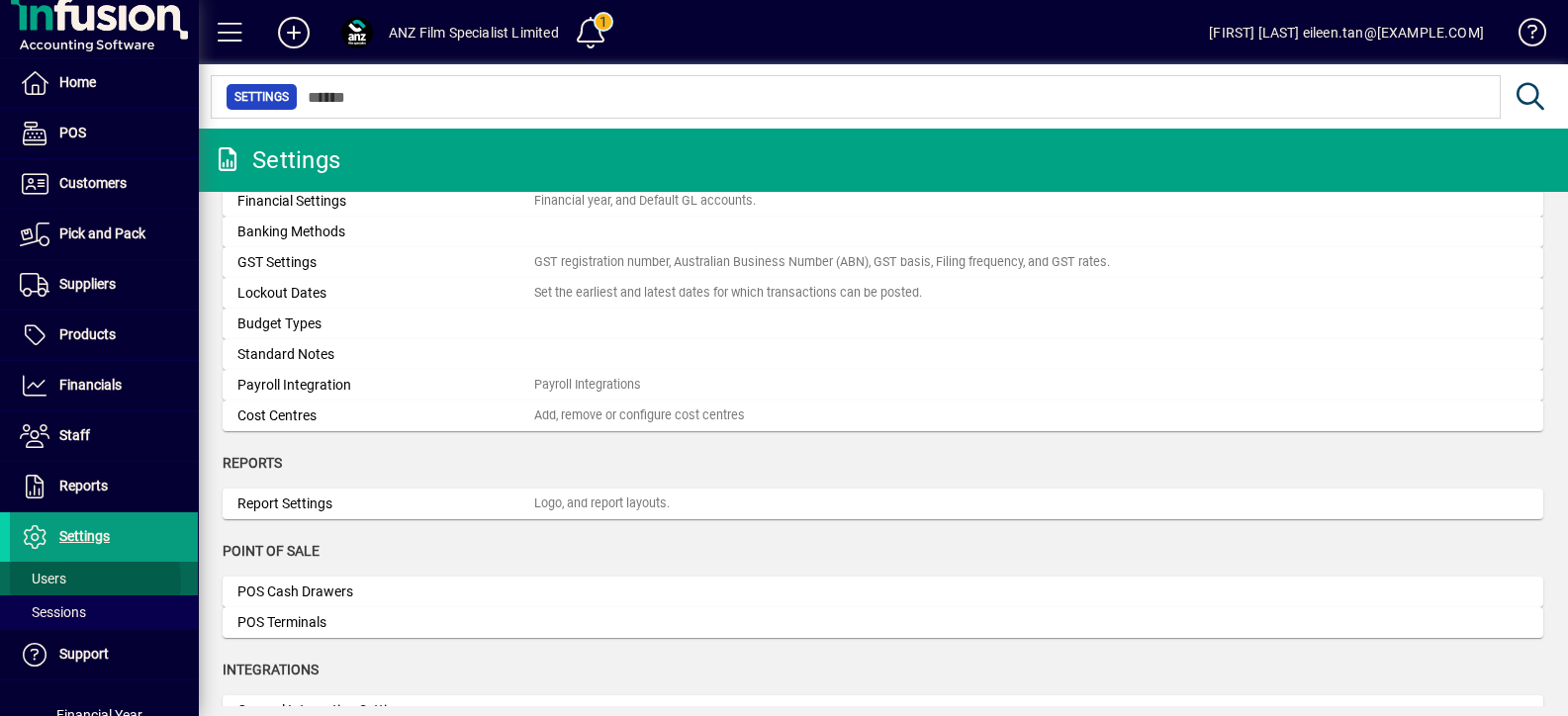 click at bounding box center [104, 579] 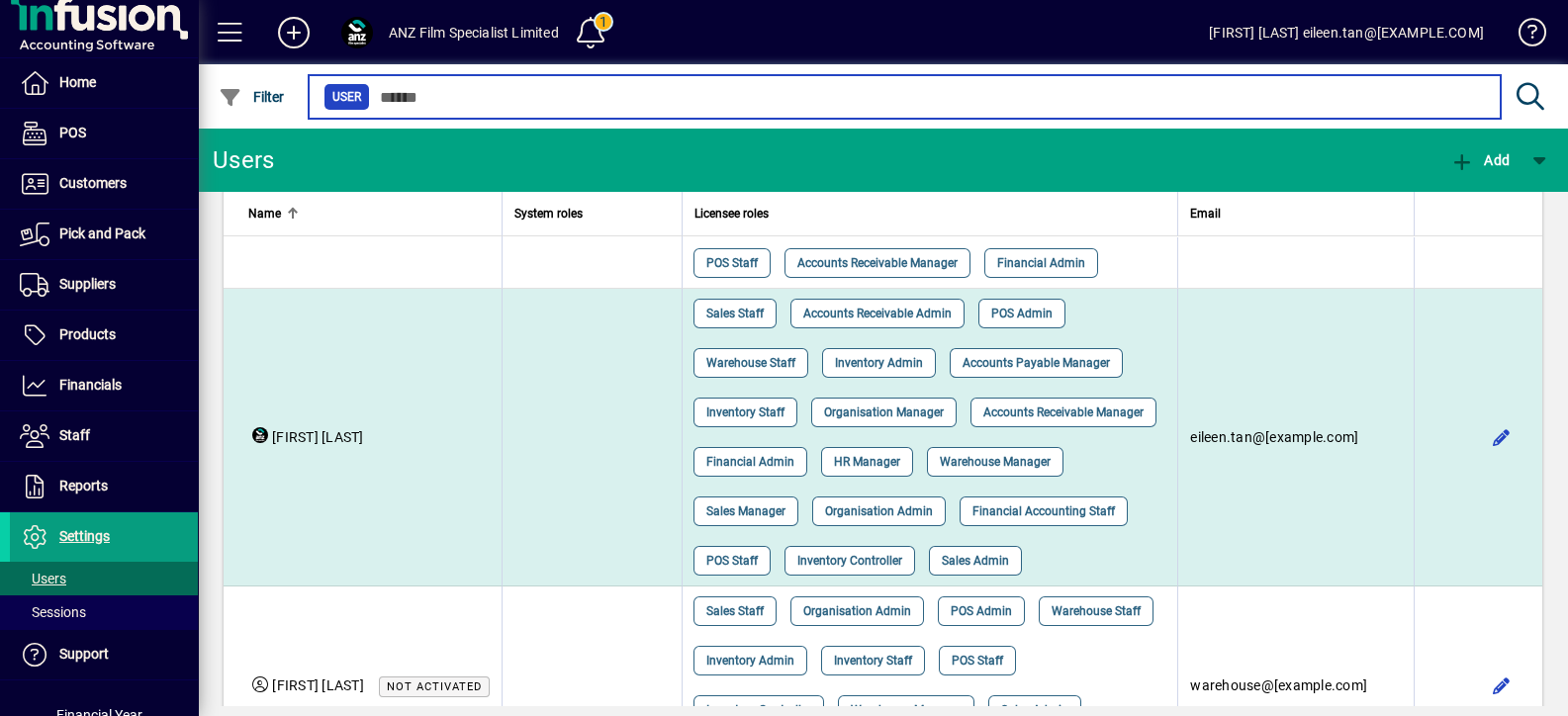 scroll, scrollTop: 0, scrollLeft: 0, axis: both 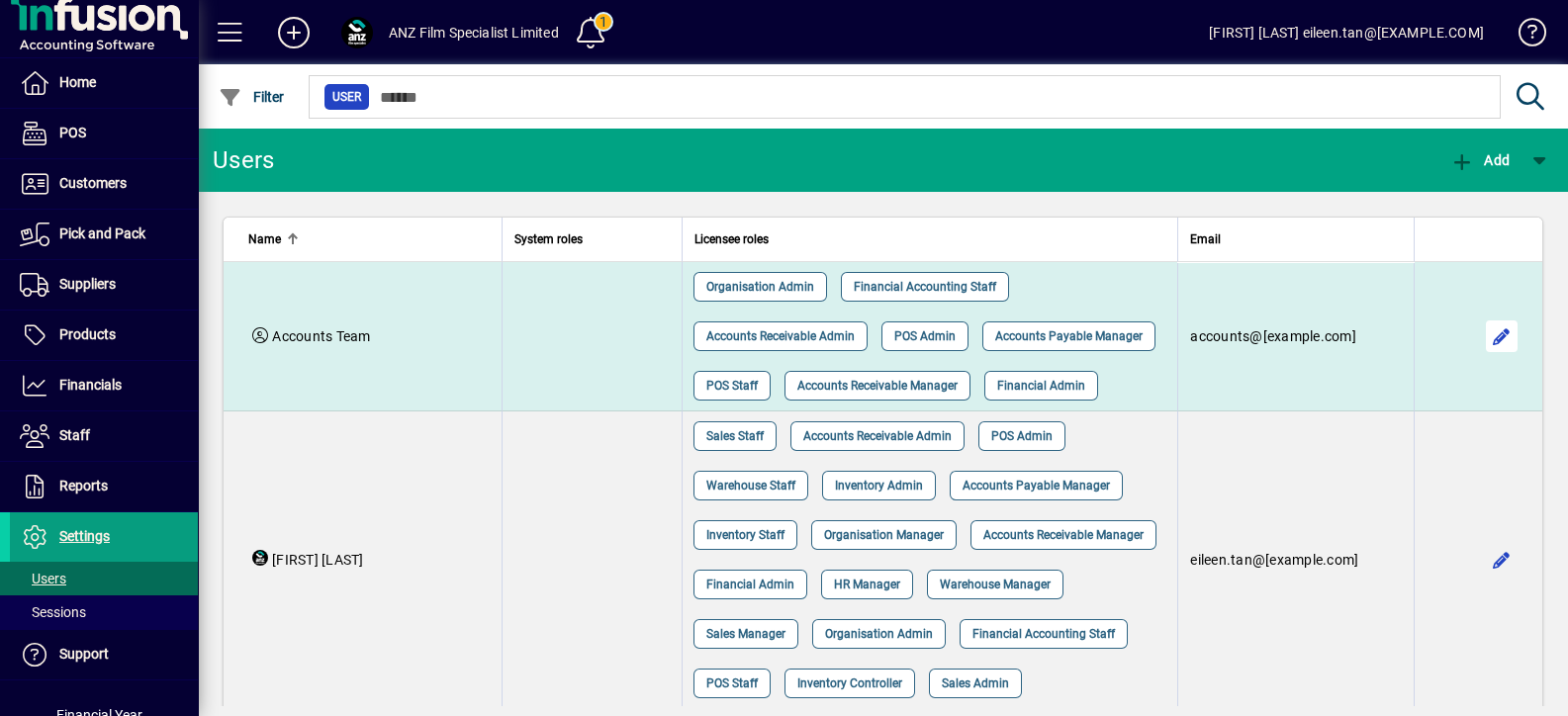 click at bounding box center (1502, 336) 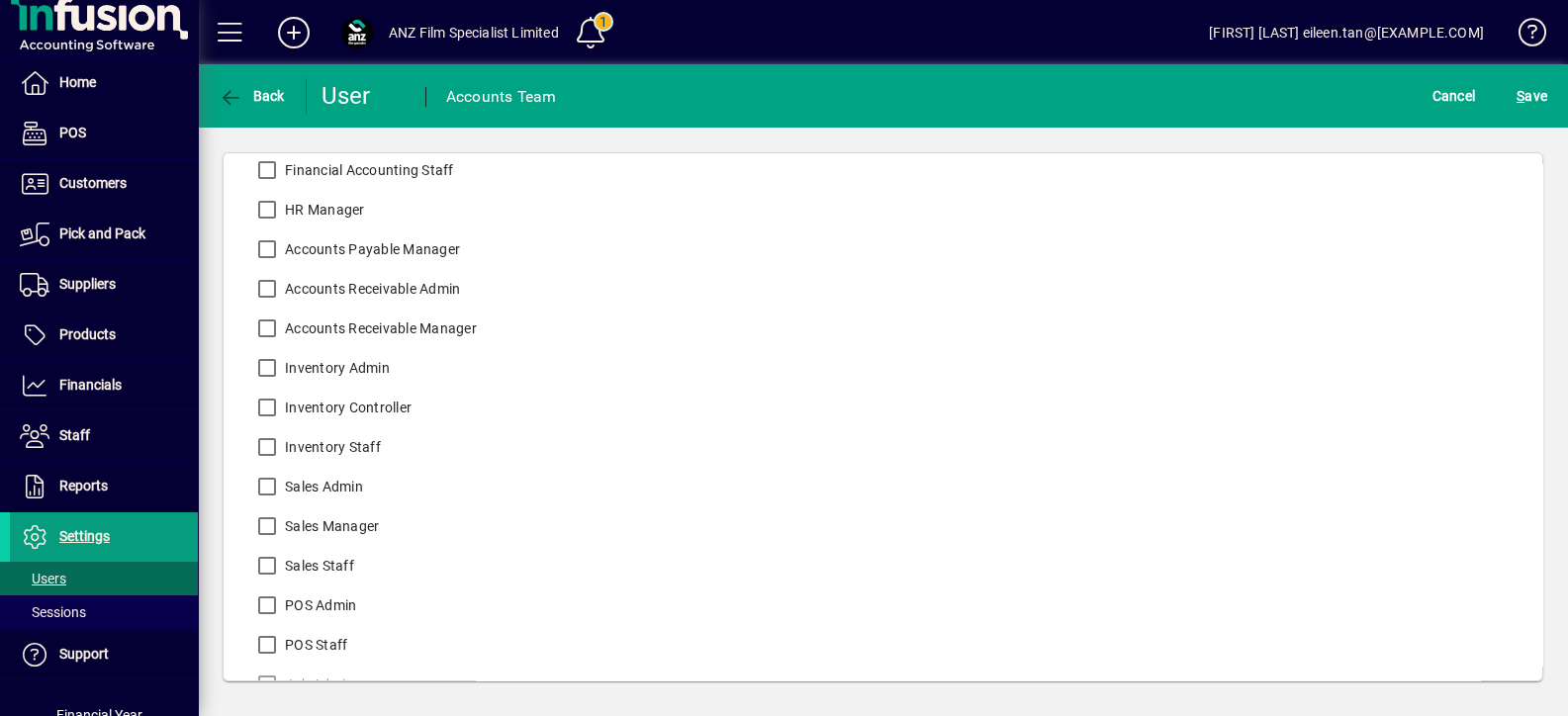 scroll, scrollTop: 556, scrollLeft: 0, axis: vertical 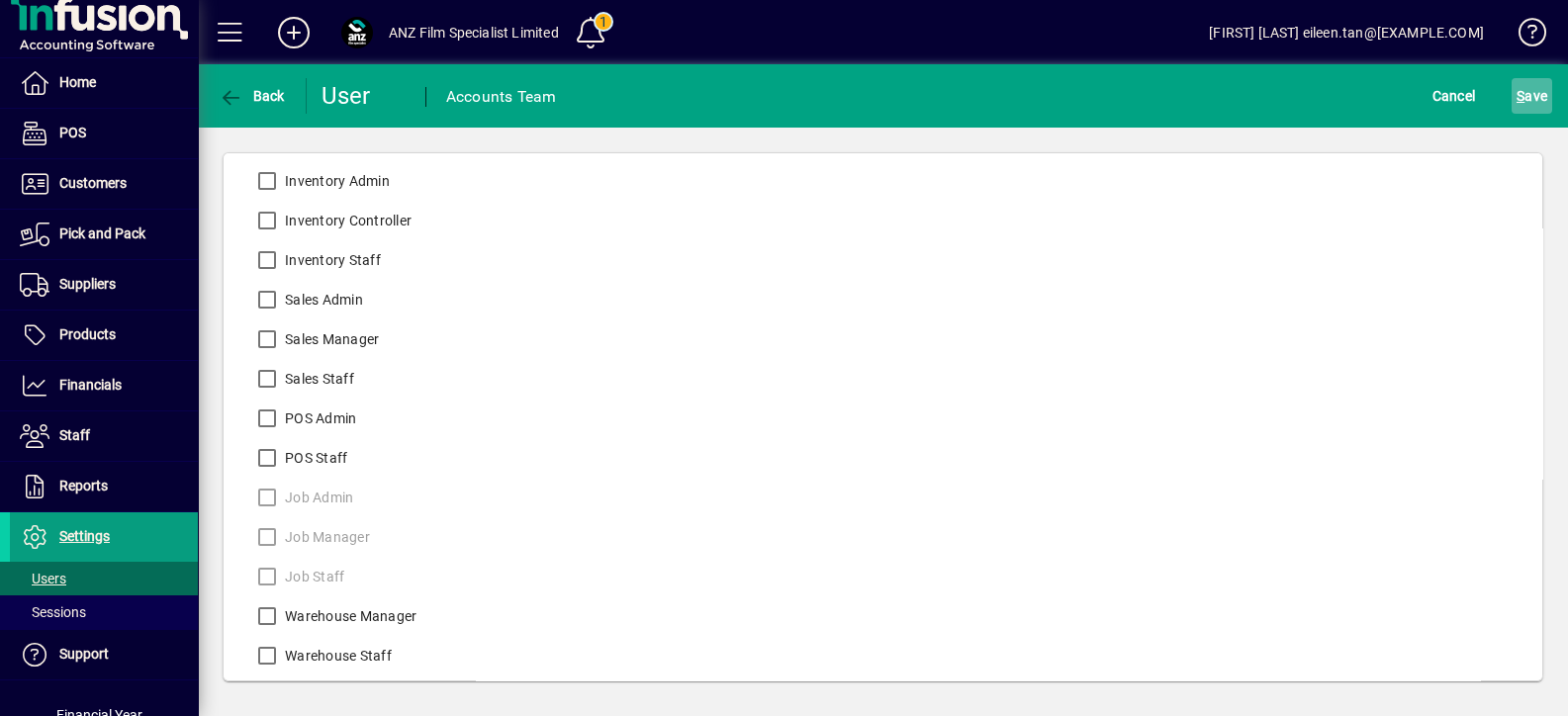 click 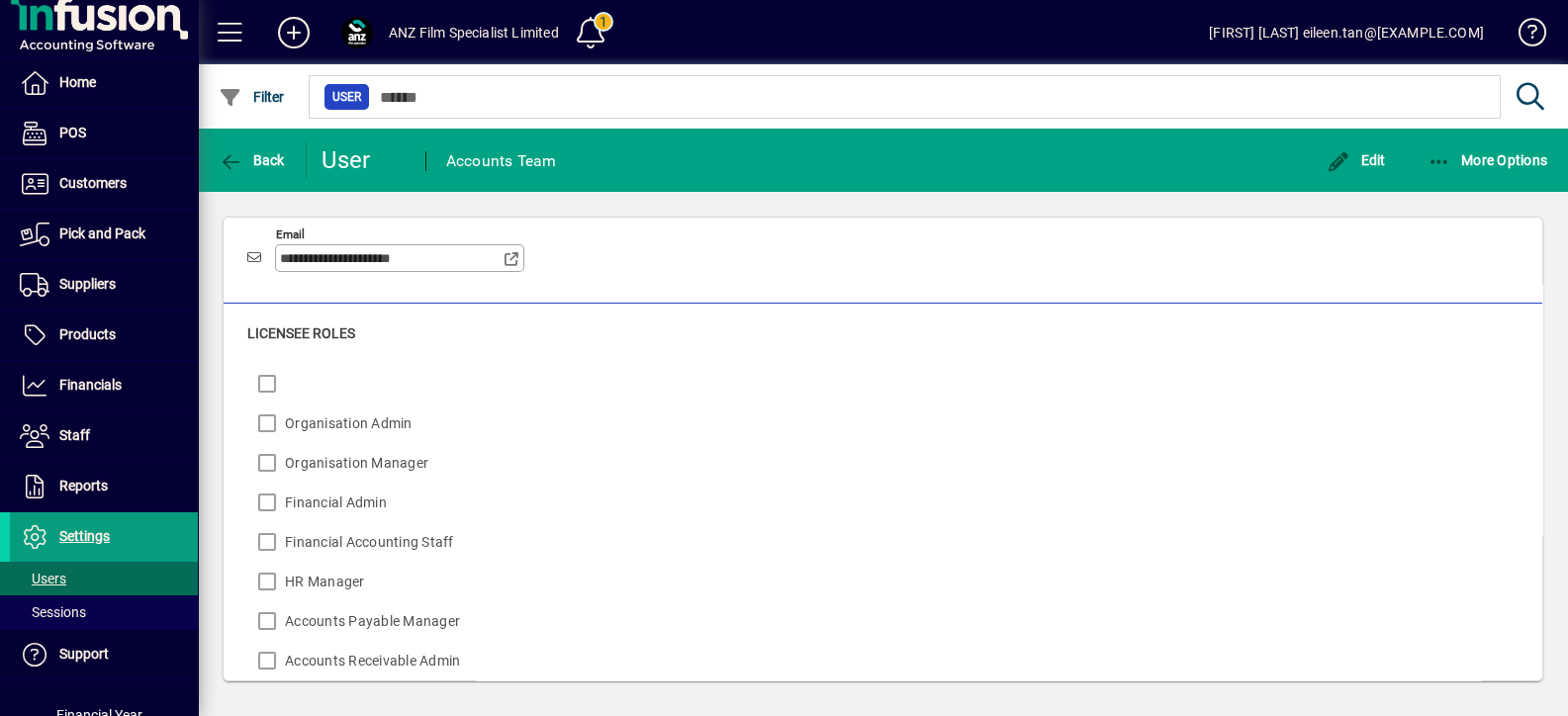 scroll, scrollTop: 0, scrollLeft: 0, axis: both 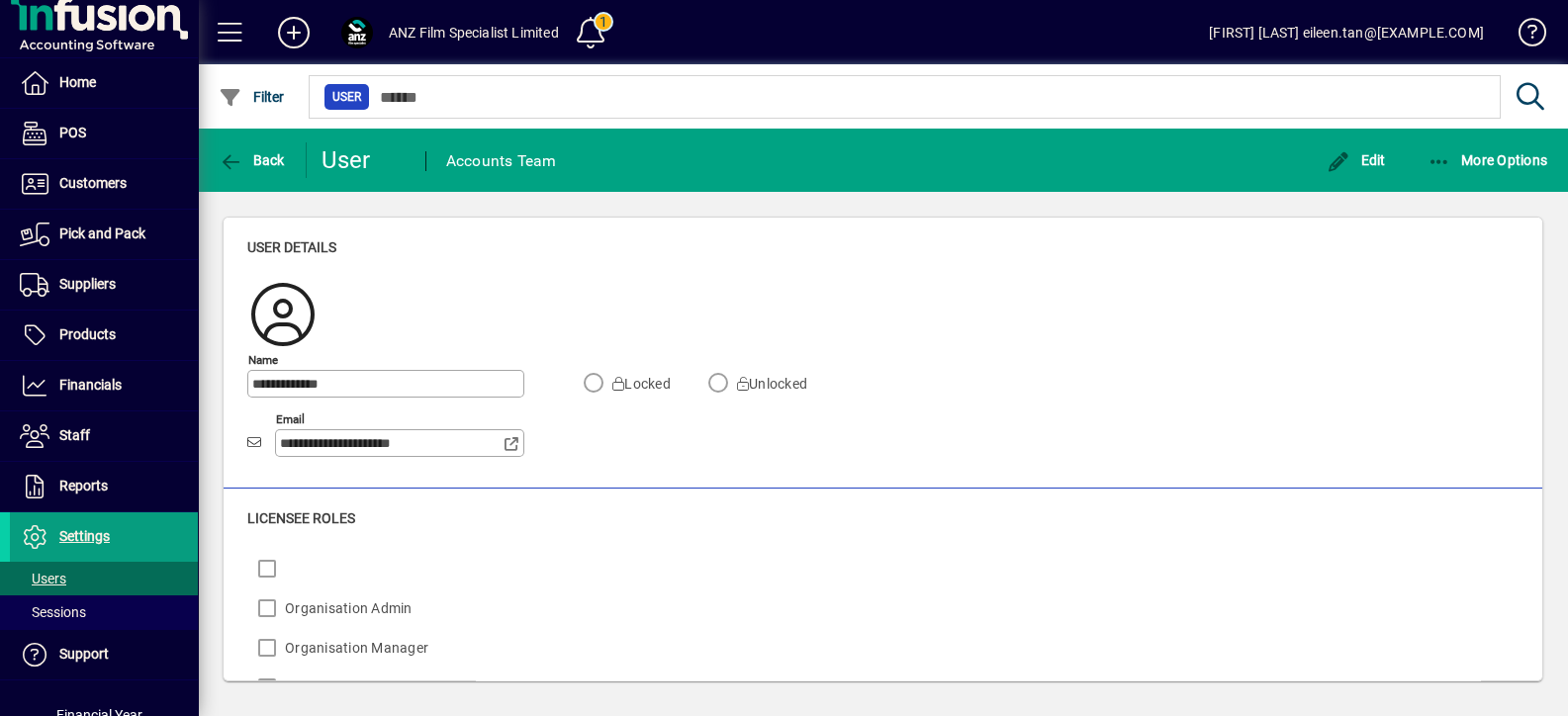 click on "Locked   Unlocked" 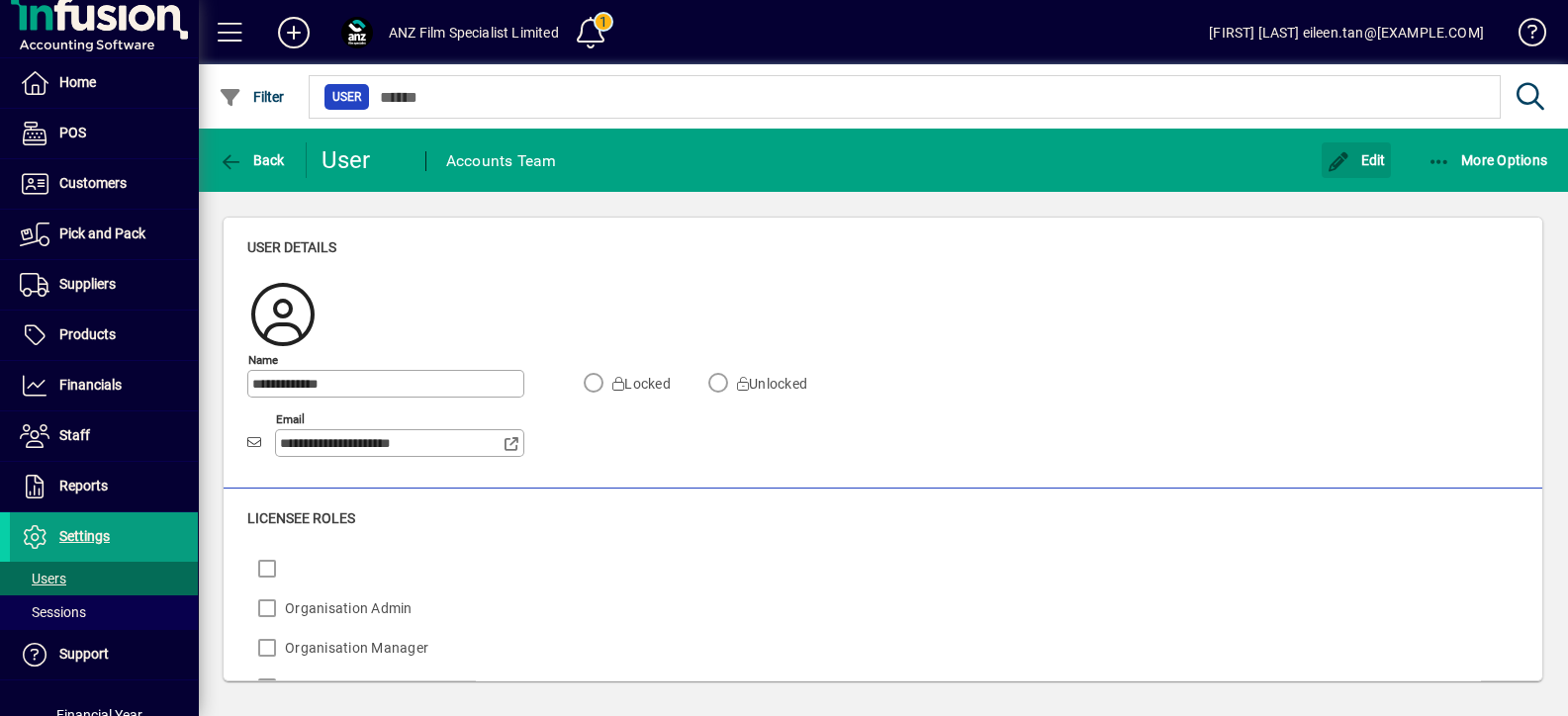 drag, startPoint x: 1376, startPoint y: 164, endPoint x: 1233, endPoint y: 240, distance: 161.94135 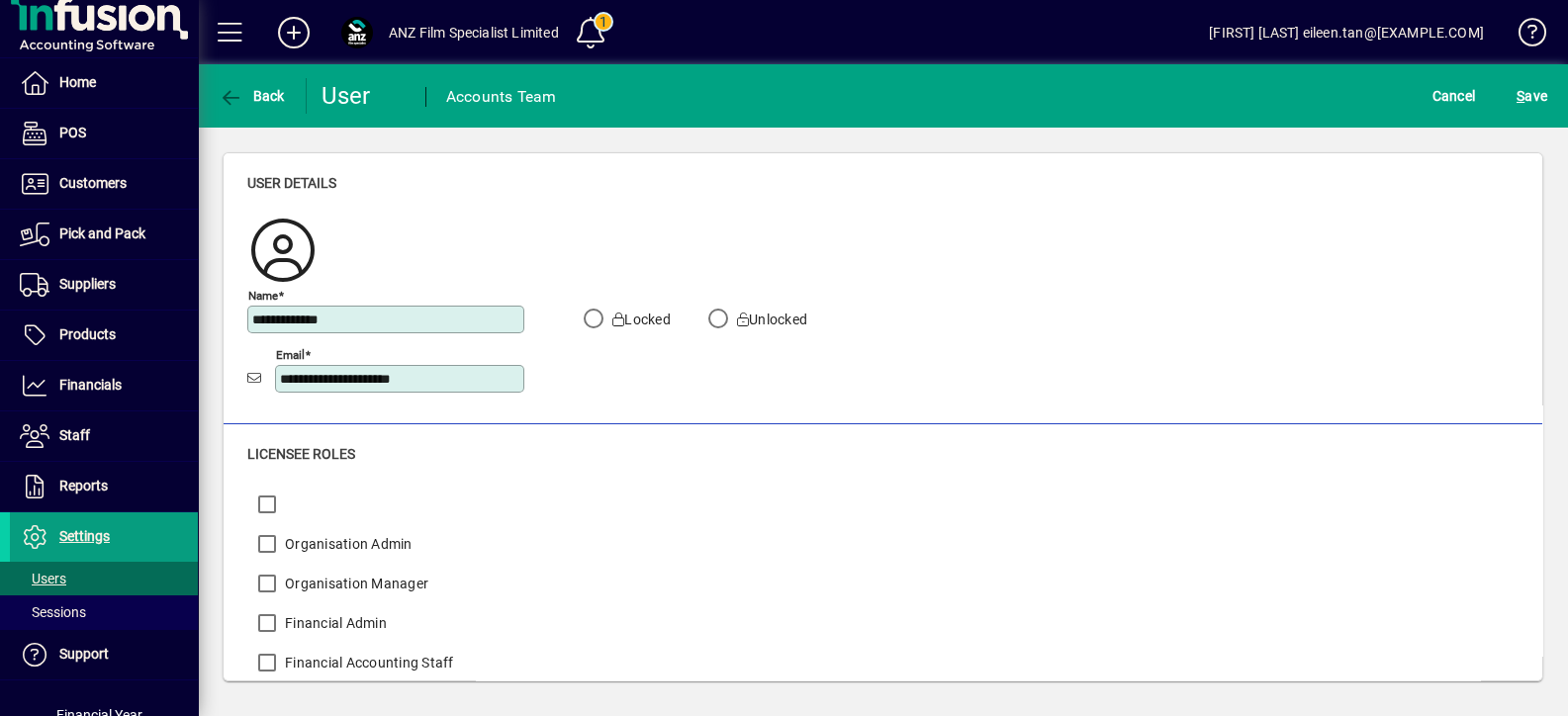 click on "**********" 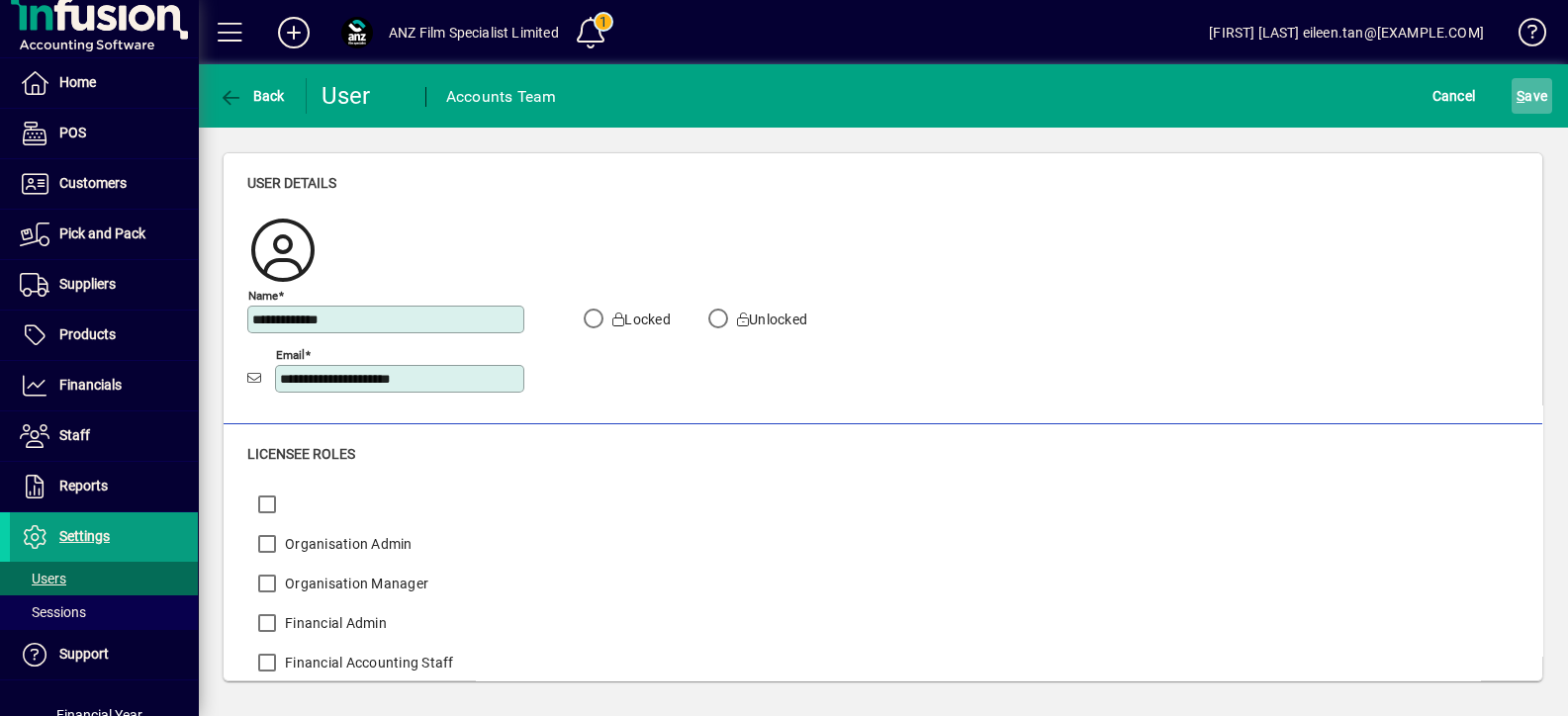 click on "S" 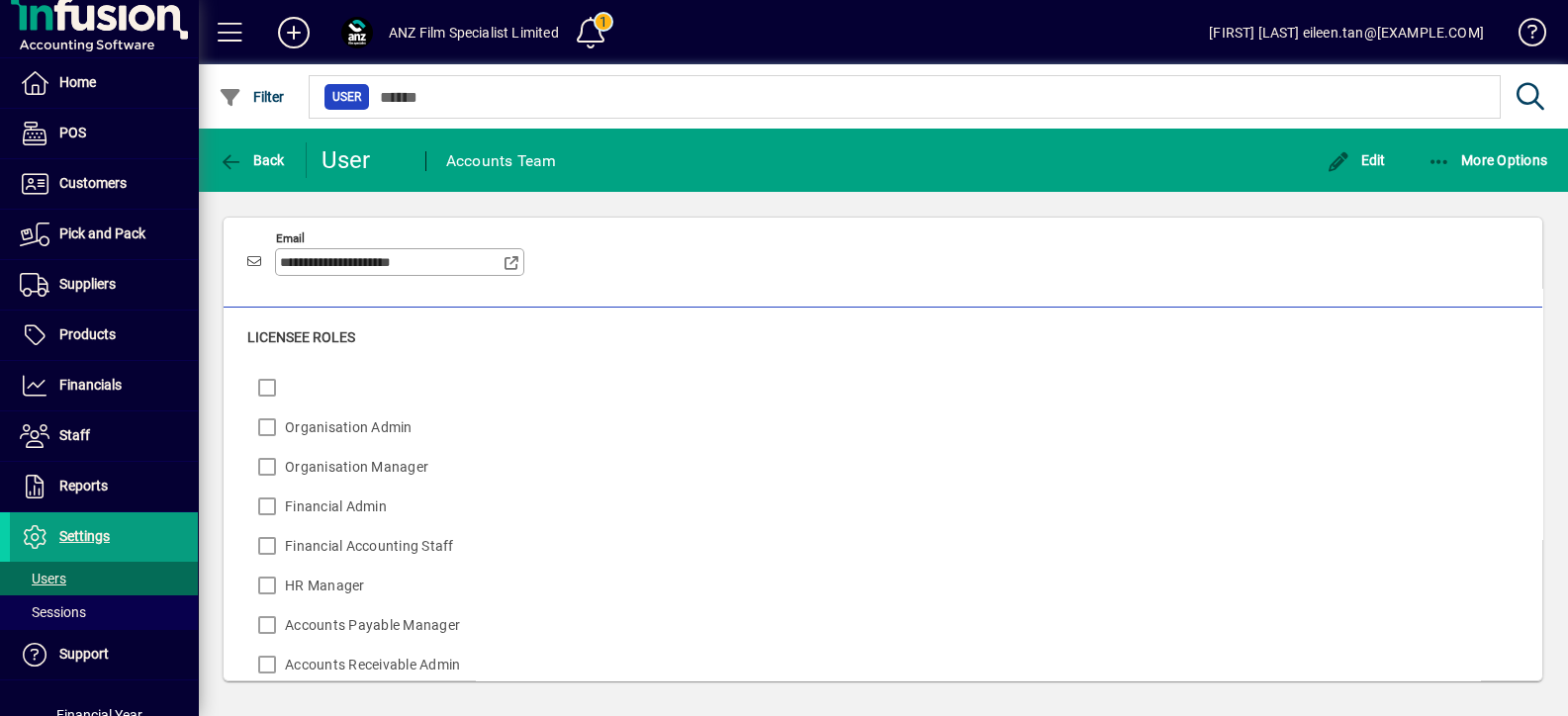 scroll, scrollTop: 123, scrollLeft: 0, axis: vertical 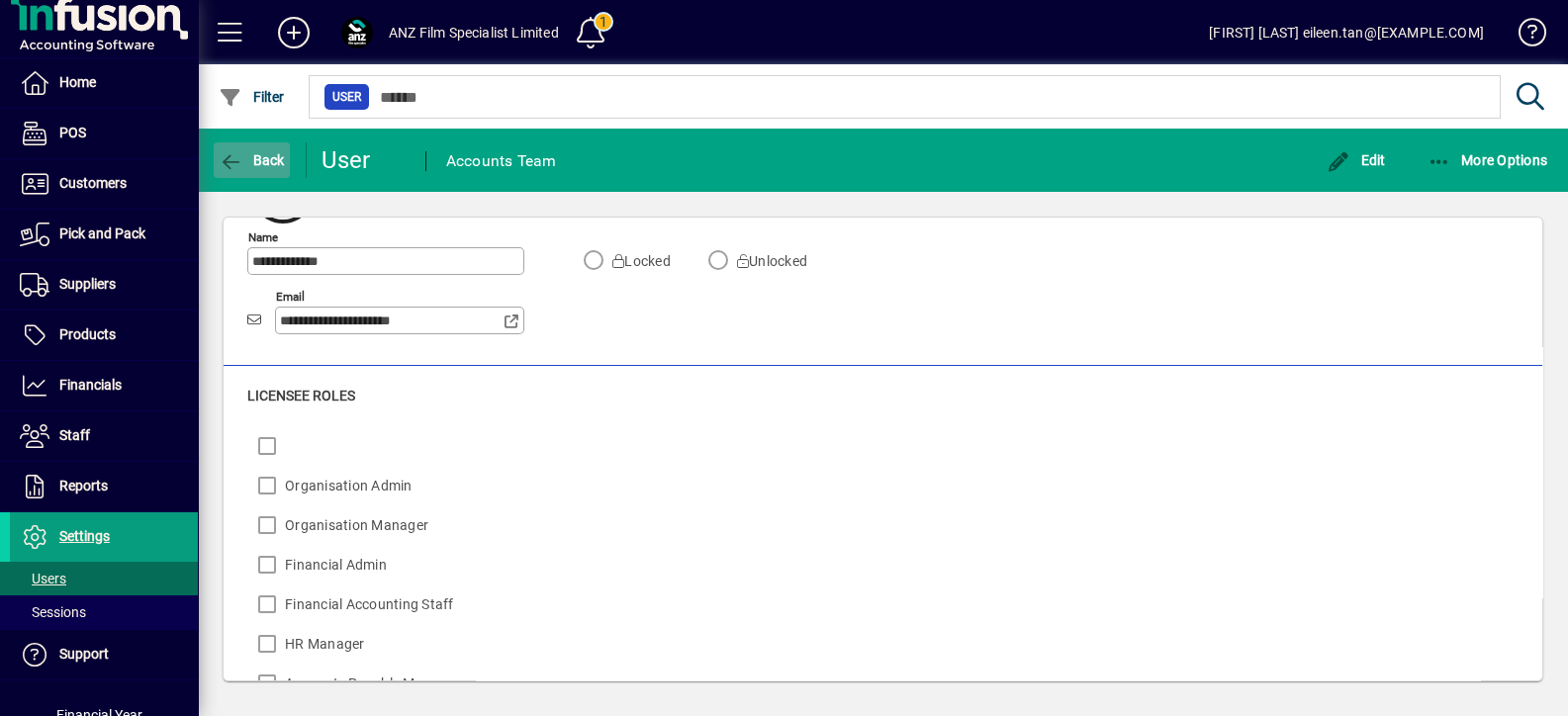 click on "Back" 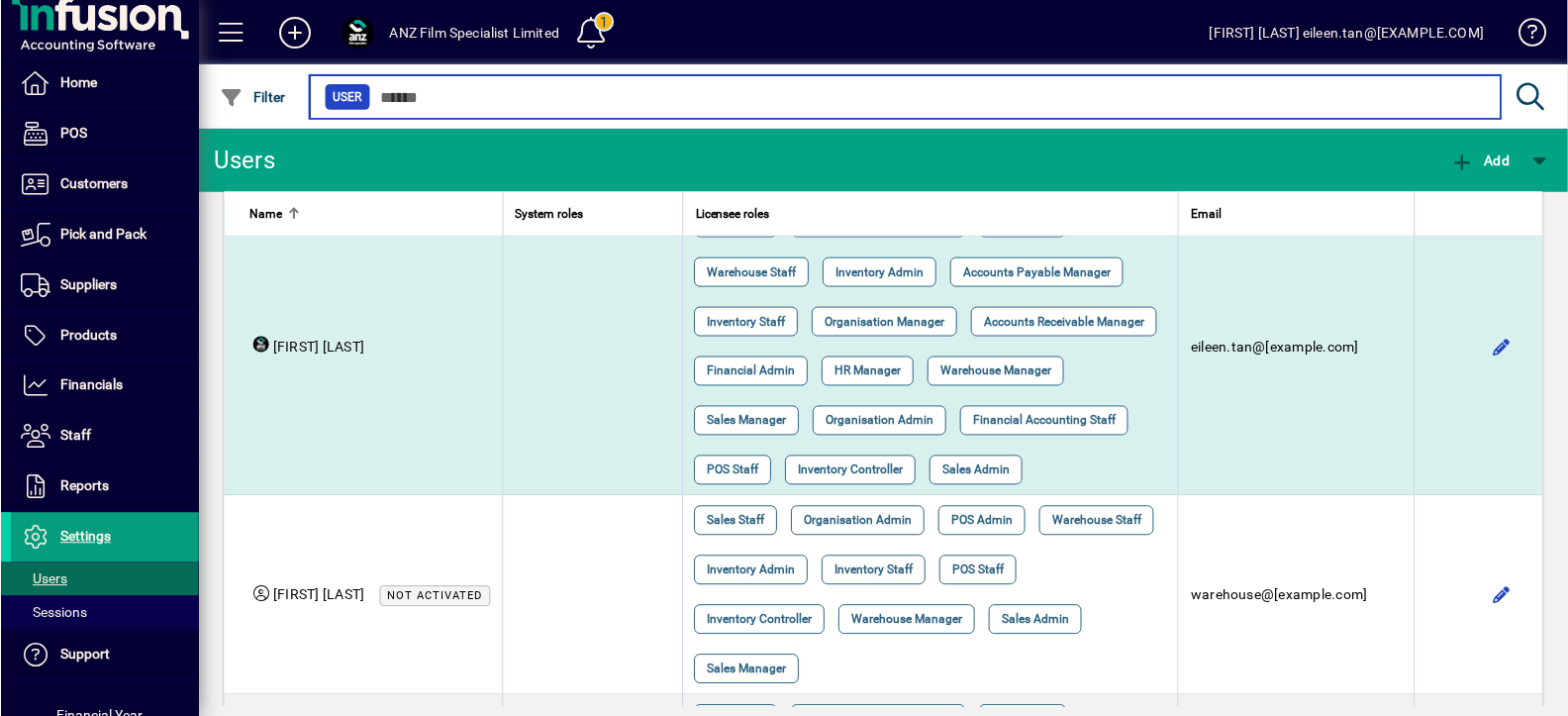 scroll, scrollTop: 0, scrollLeft: 0, axis: both 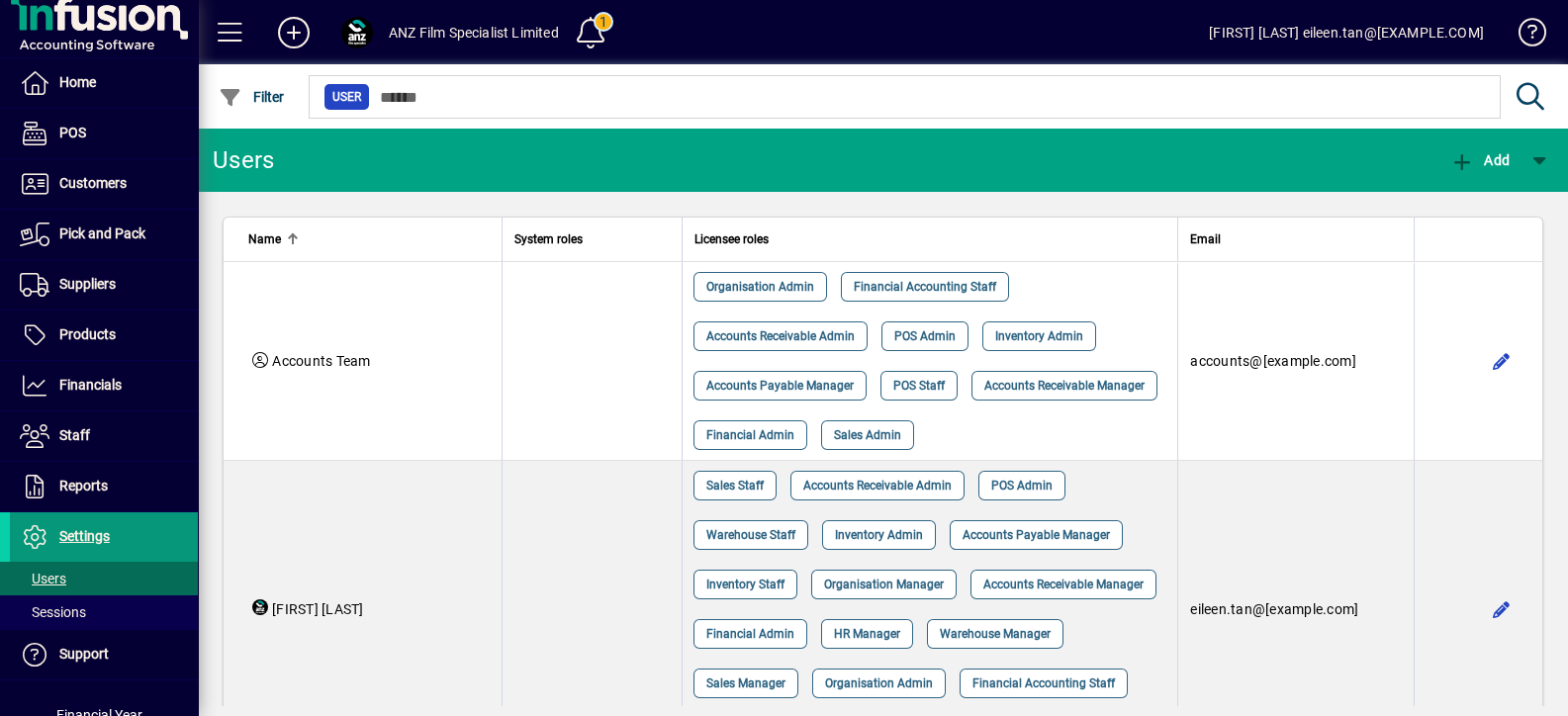 click on "Settings" at bounding box center [84, 536] 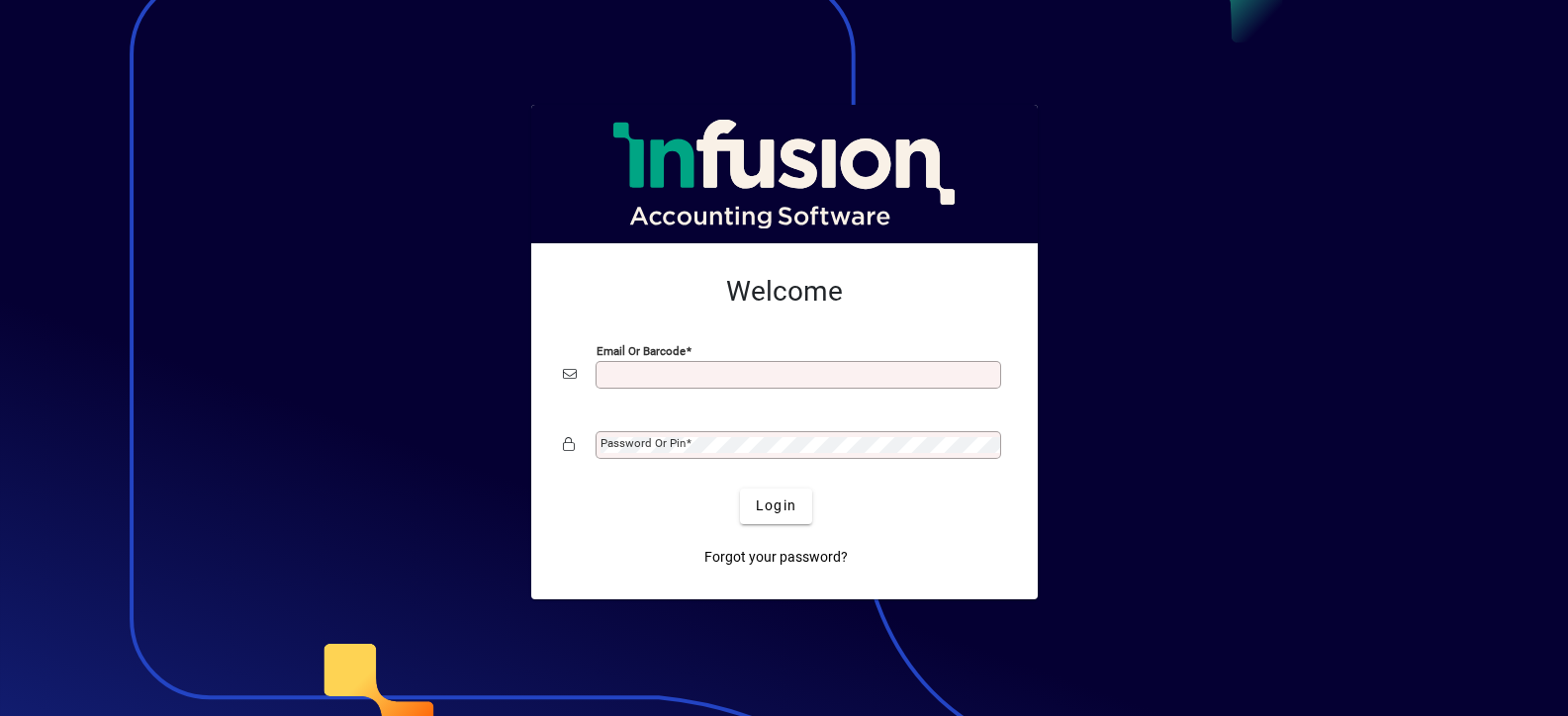 scroll, scrollTop: 0, scrollLeft: 0, axis: both 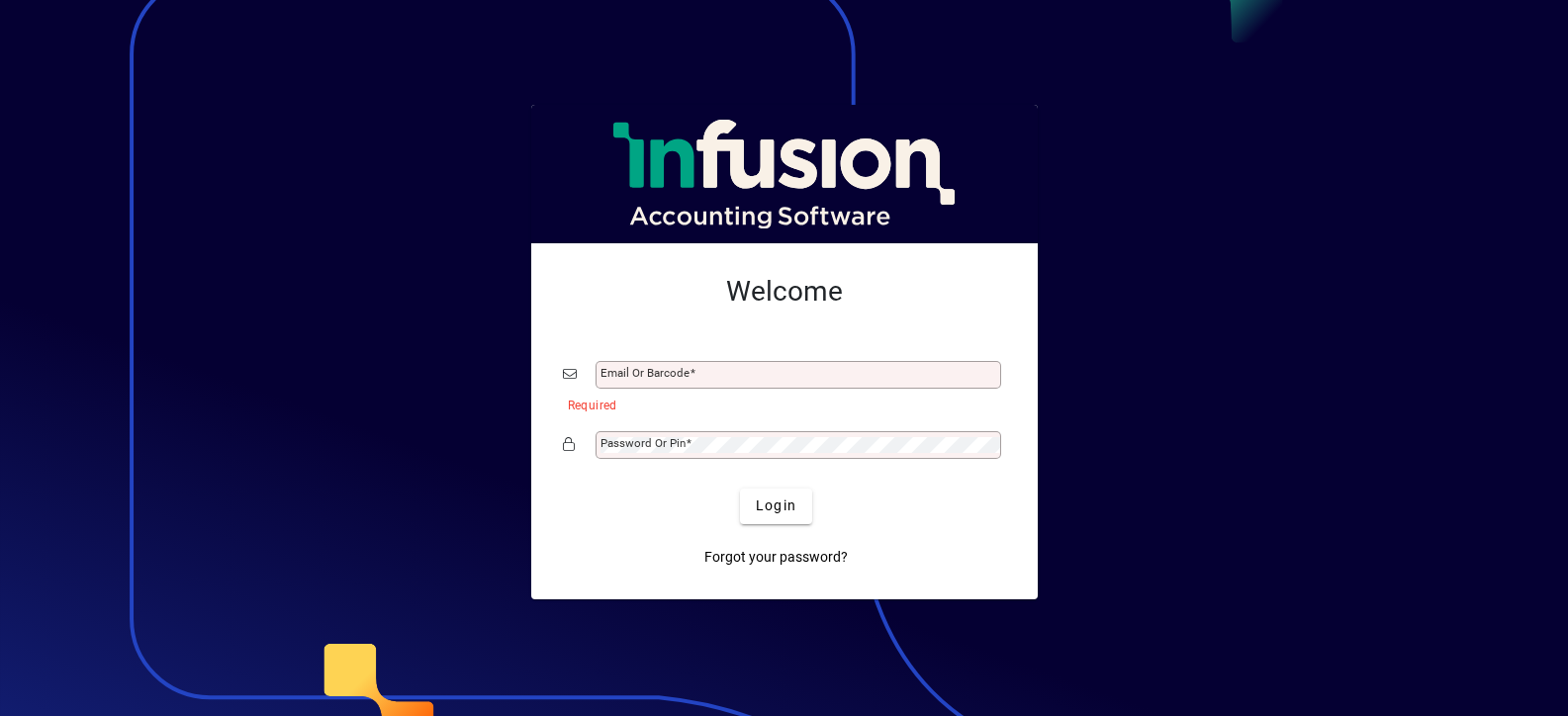 type on "**********" 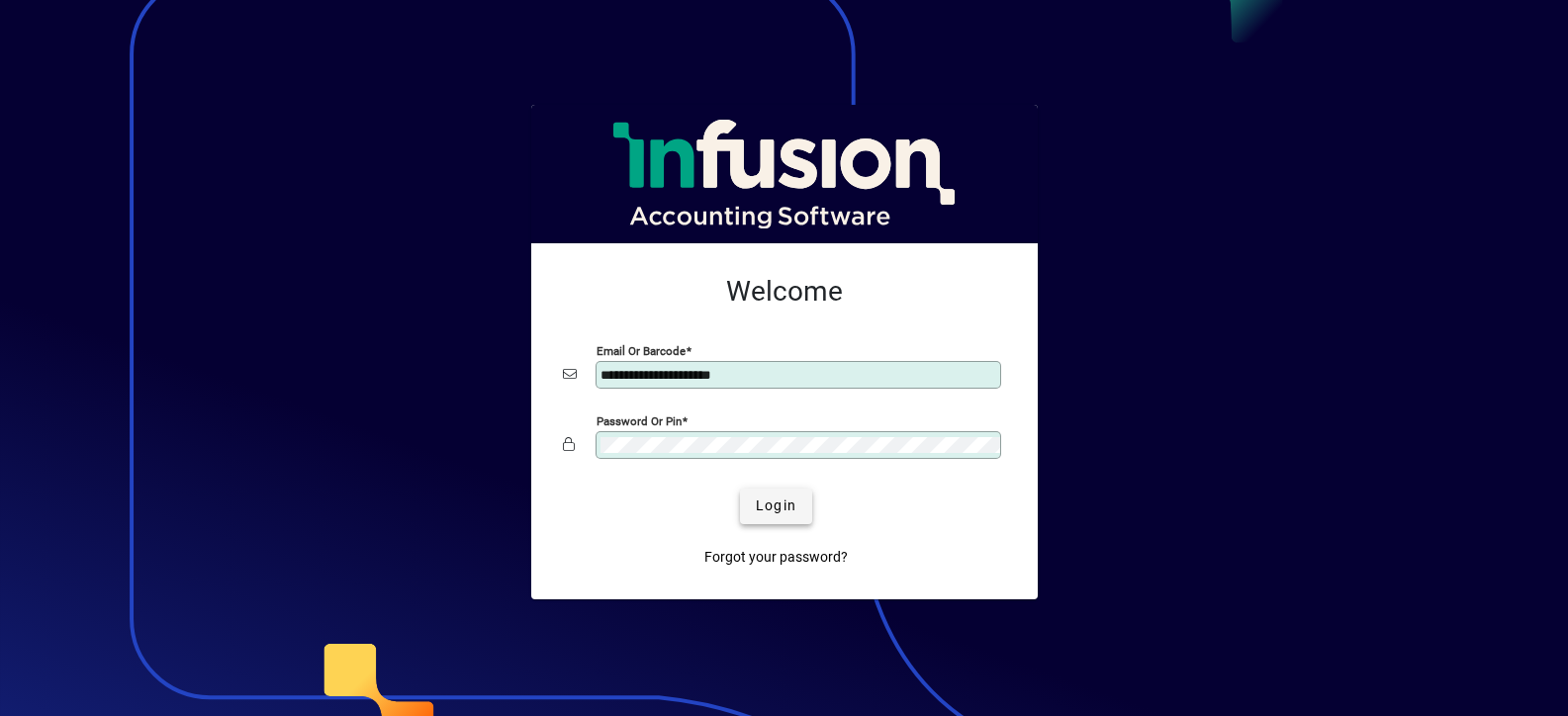 click on "Login" 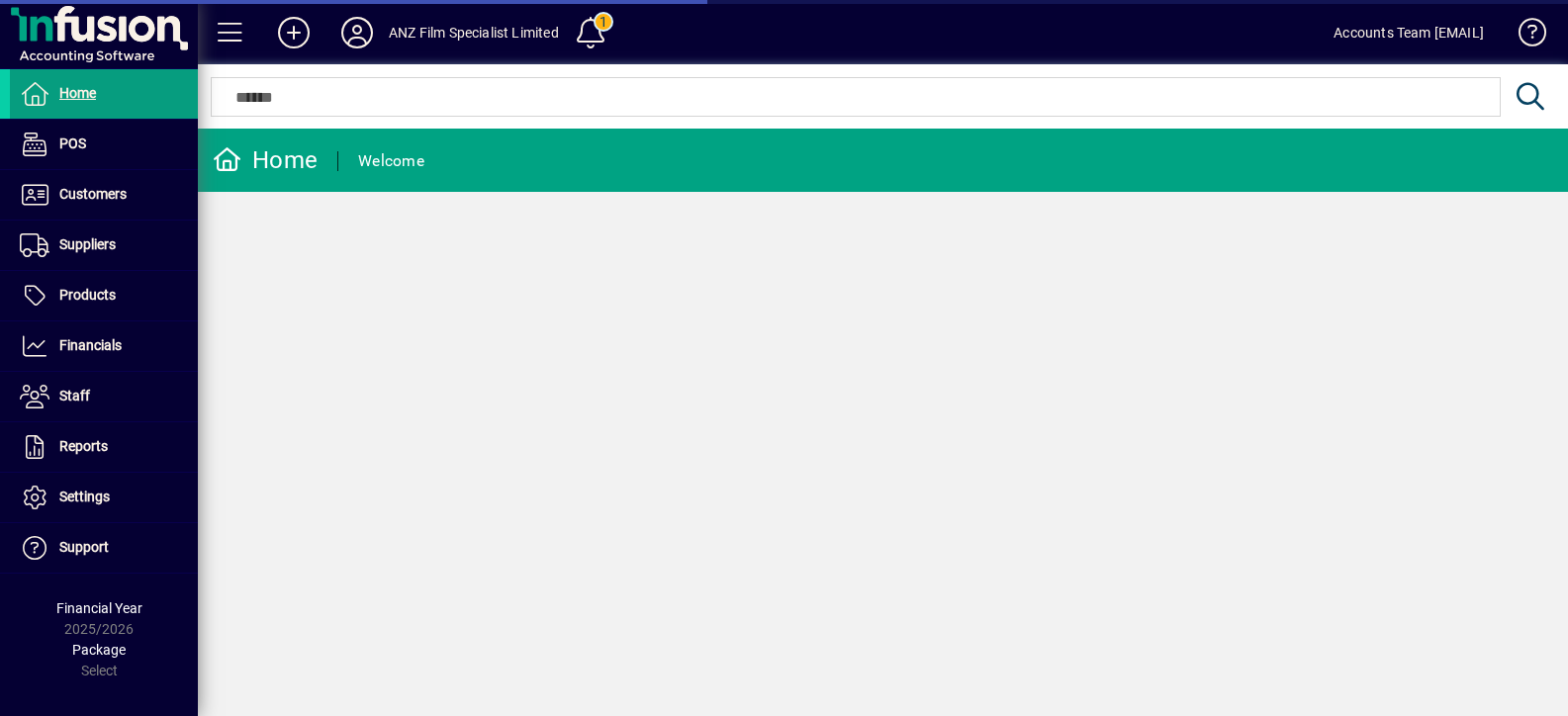 scroll, scrollTop: 0, scrollLeft: 0, axis: both 